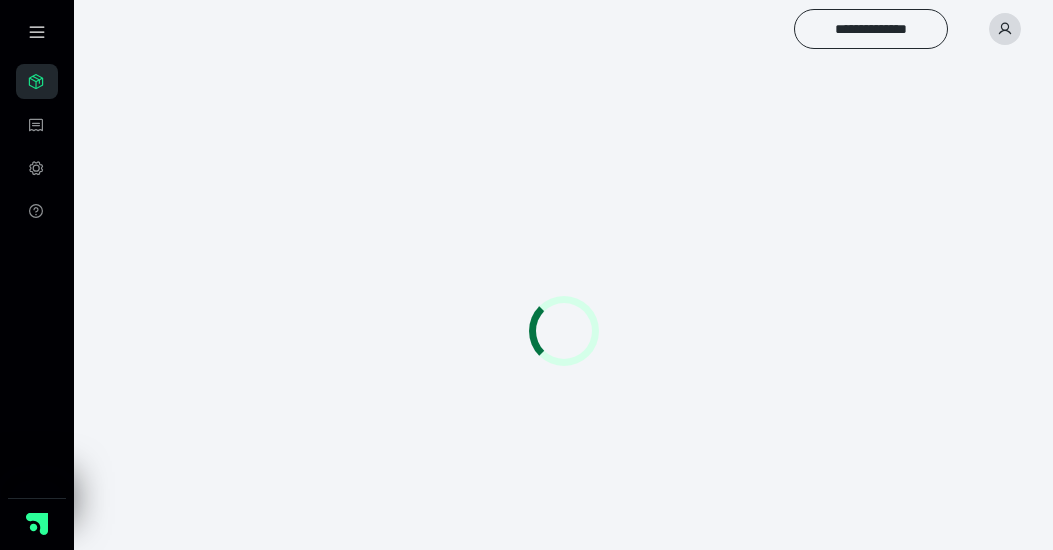 scroll, scrollTop: 0, scrollLeft: 0, axis: both 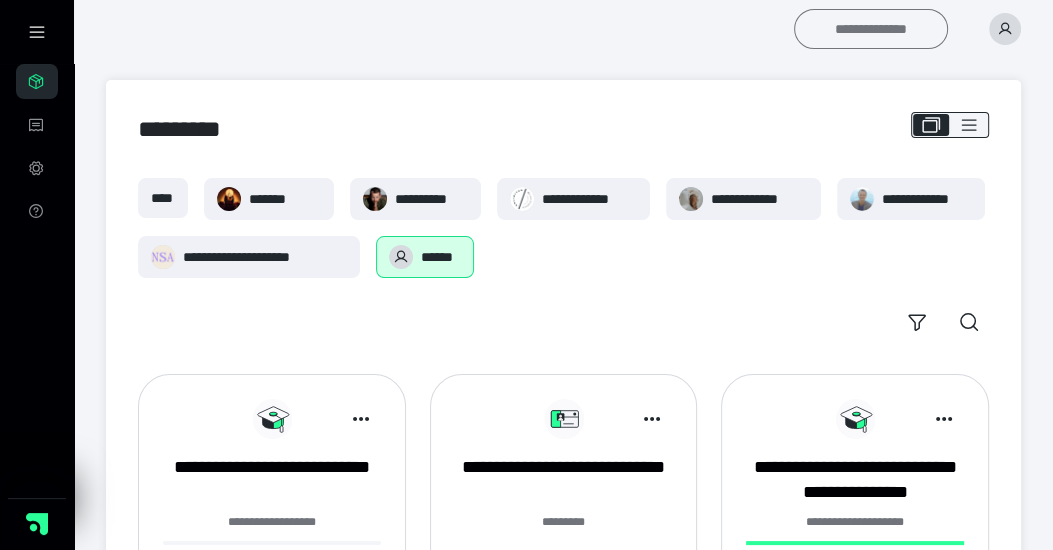 click on "**********" at bounding box center [871, 29] 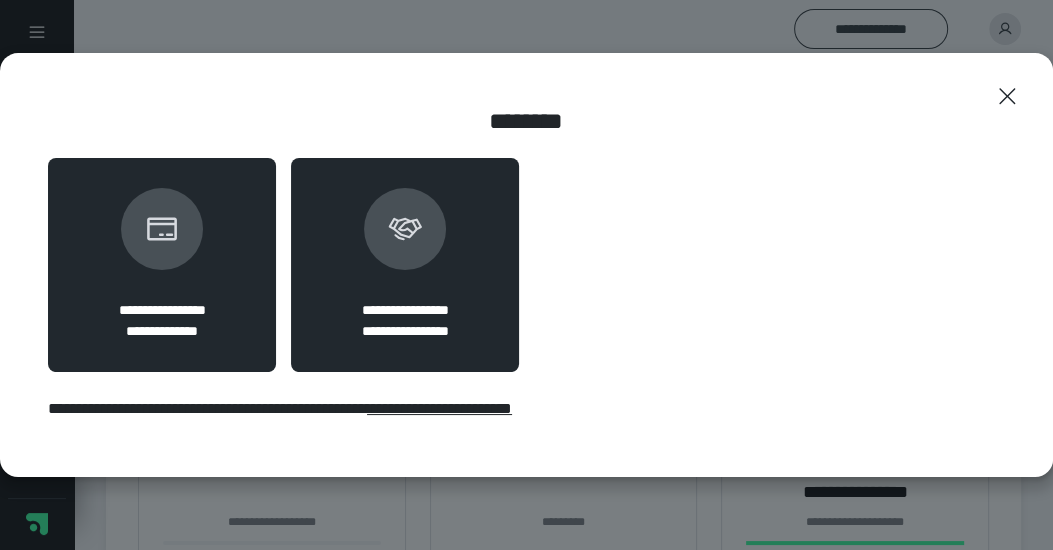 click on "**********" at bounding box center (405, 265) 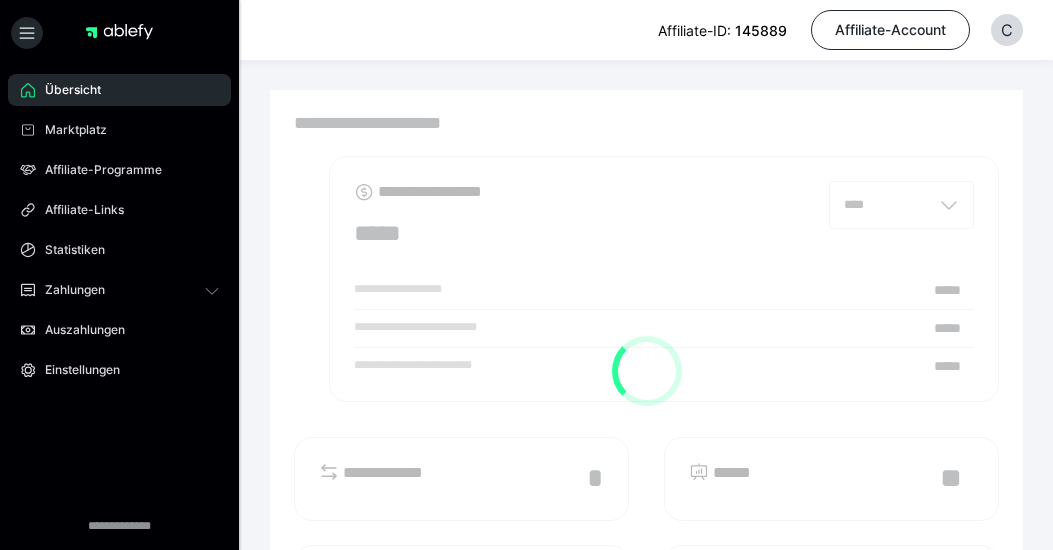 scroll, scrollTop: 0, scrollLeft: 0, axis: both 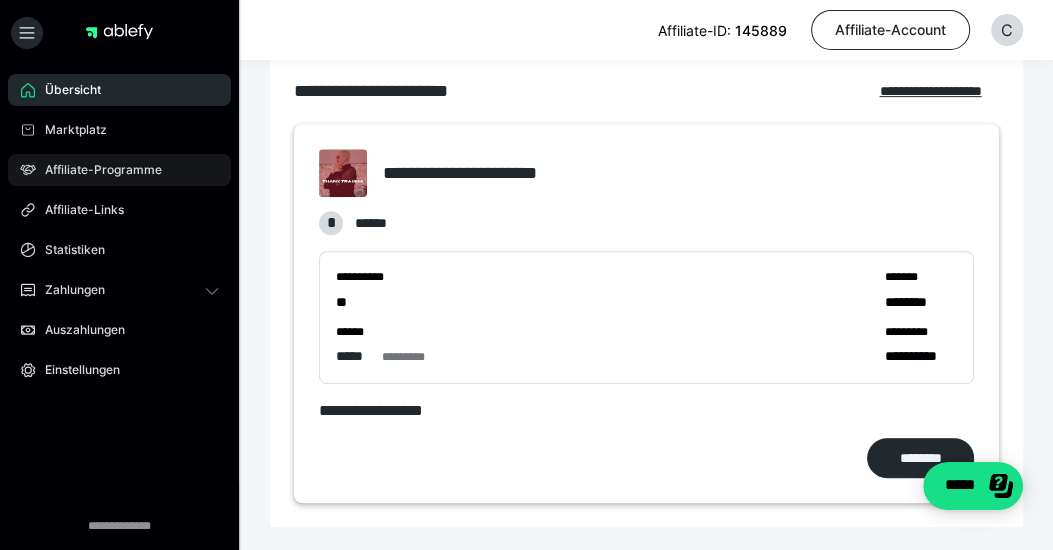 click on "Affiliate-Programme" at bounding box center [96, 170] 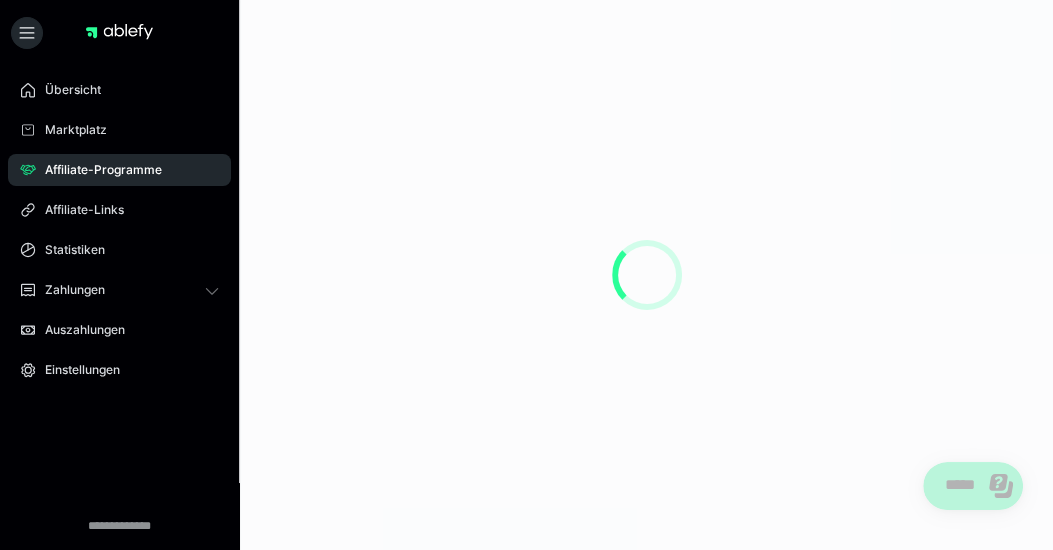 scroll, scrollTop: 0, scrollLeft: 0, axis: both 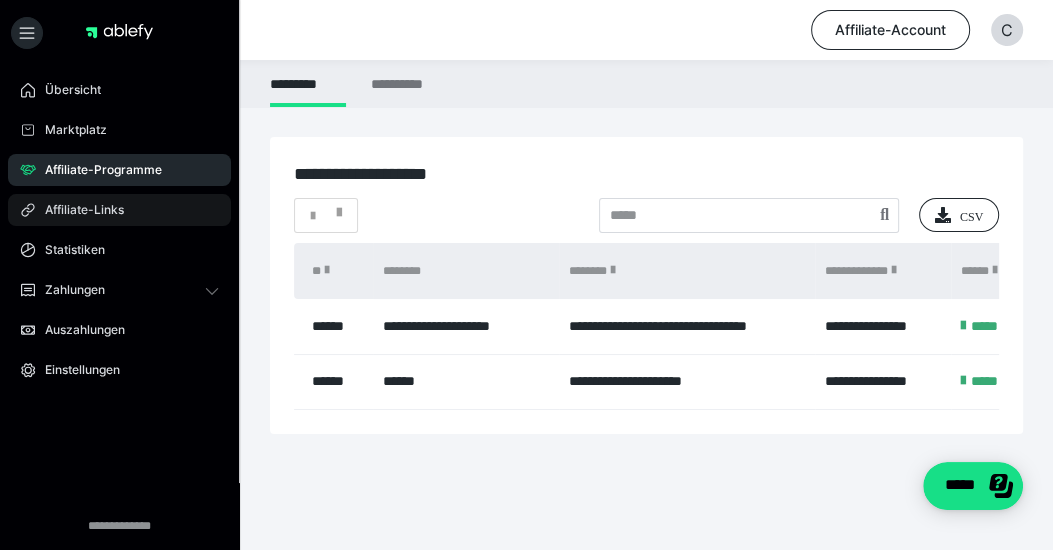 click on "Affiliate-Links" at bounding box center [77, 210] 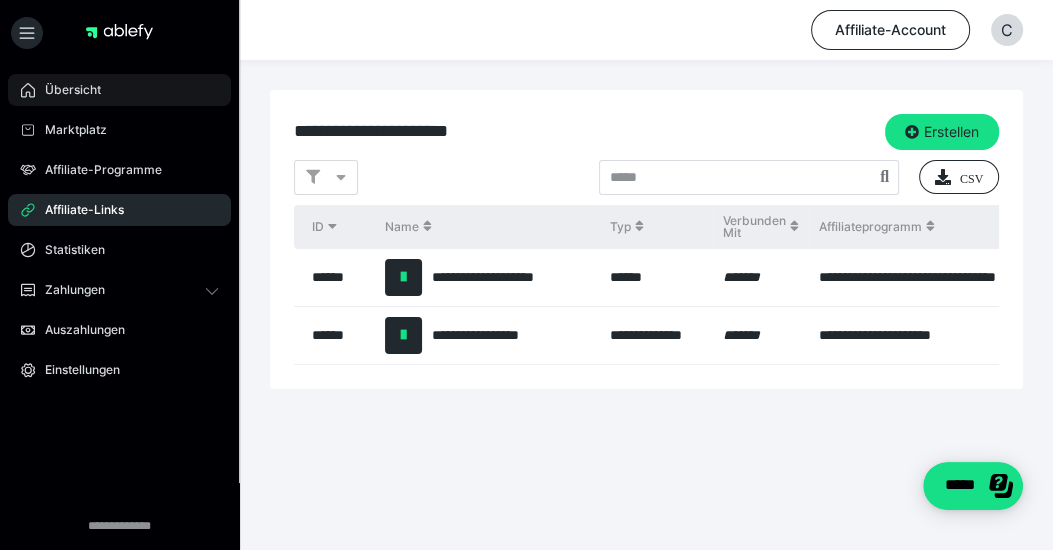 click on "Übersicht" at bounding box center [66, 90] 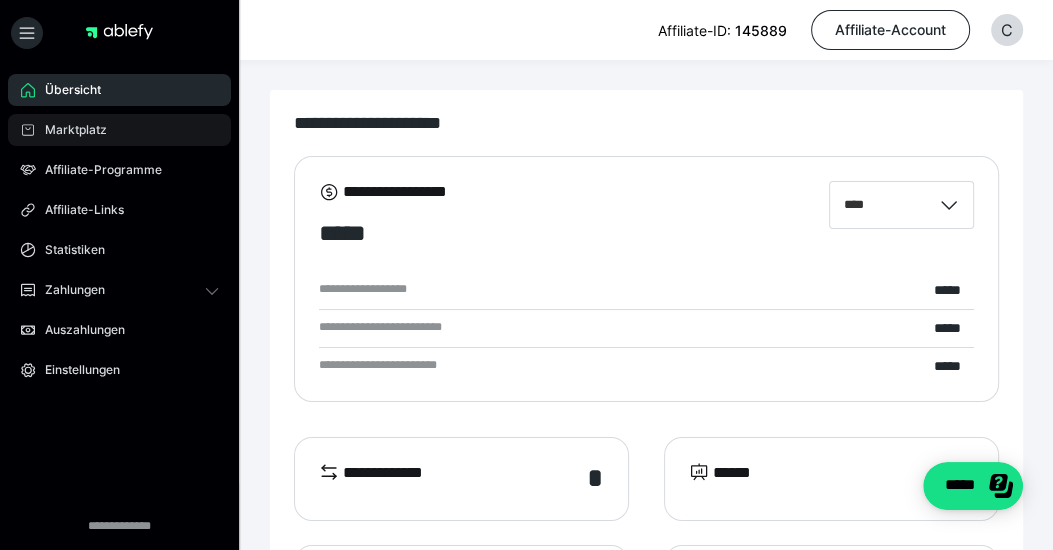 click on "Marktplatz" at bounding box center (69, 130) 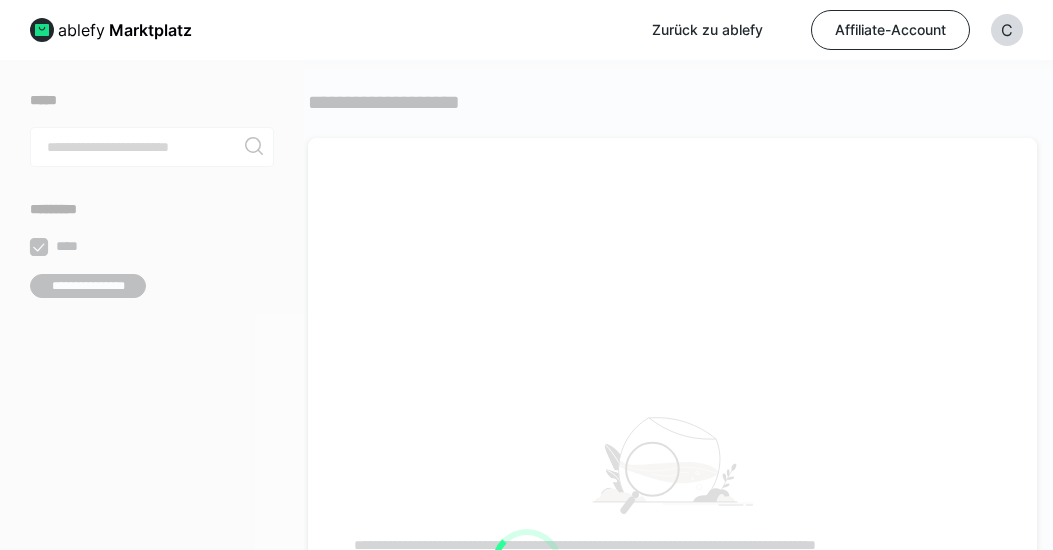 scroll, scrollTop: 0, scrollLeft: 0, axis: both 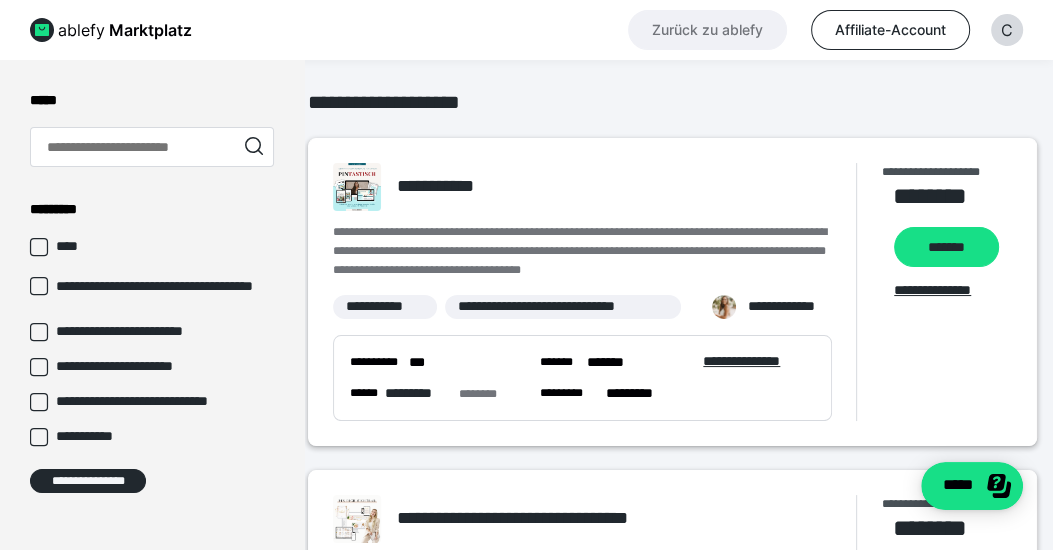 click on "Zurück zu ablefy" at bounding box center [707, 30] 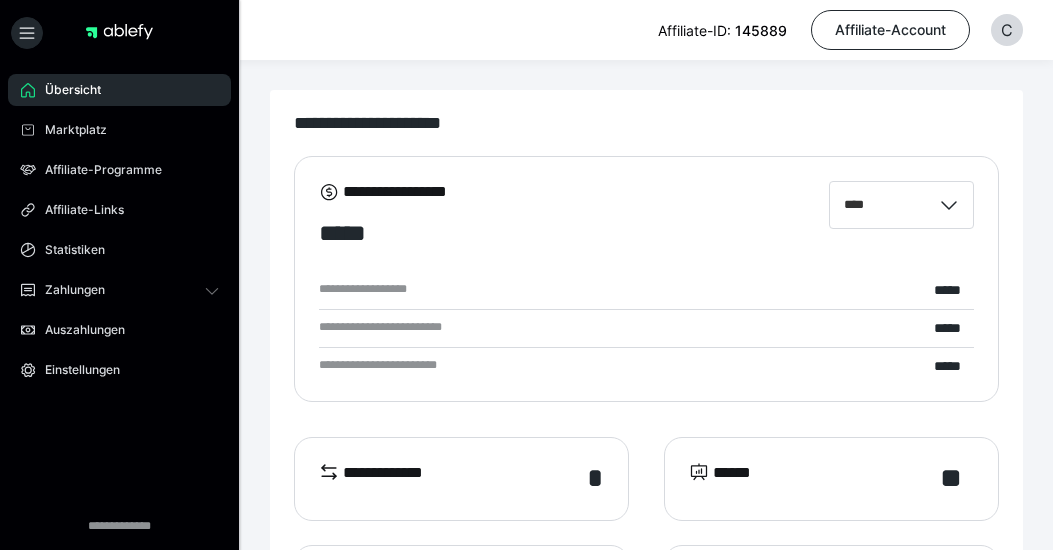 scroll, scrollTop: 0, scrollLeft: 0, axis: both 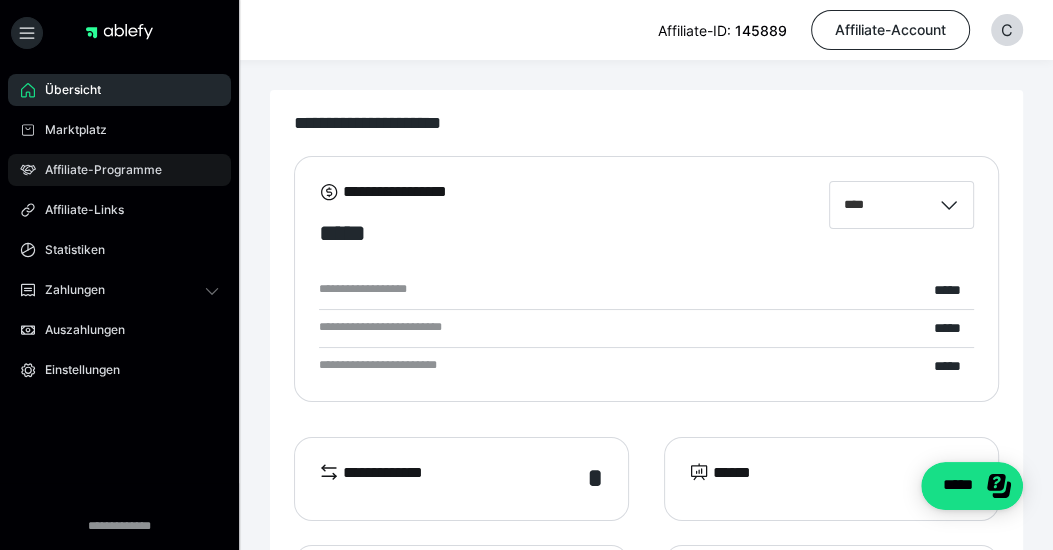 click on "Affiliate-Programme" at bounding box center (96, 170) 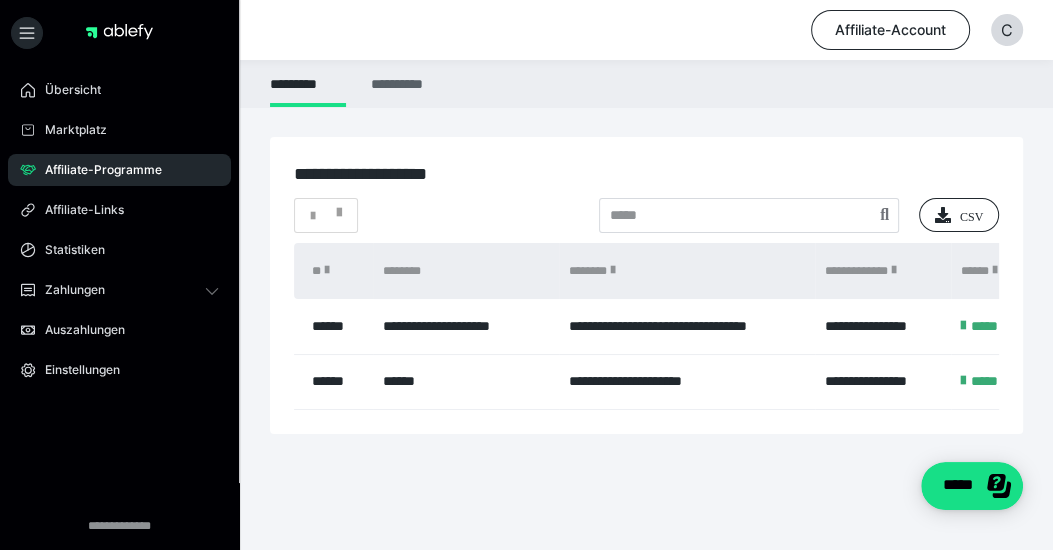 click on "**********" at bounding box center [400, 83] 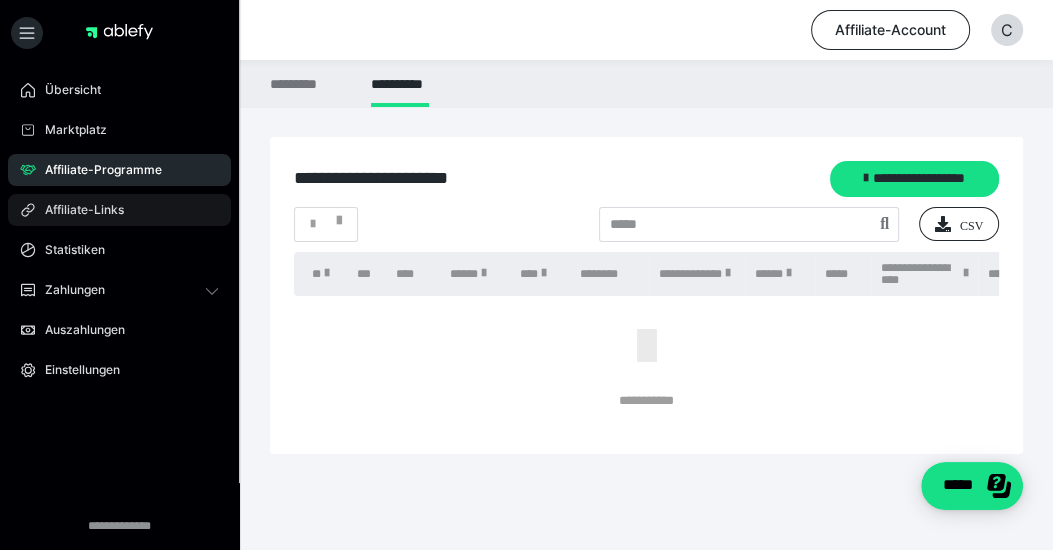 click on "Affiliate-Links" at bounding box center [77, 210] 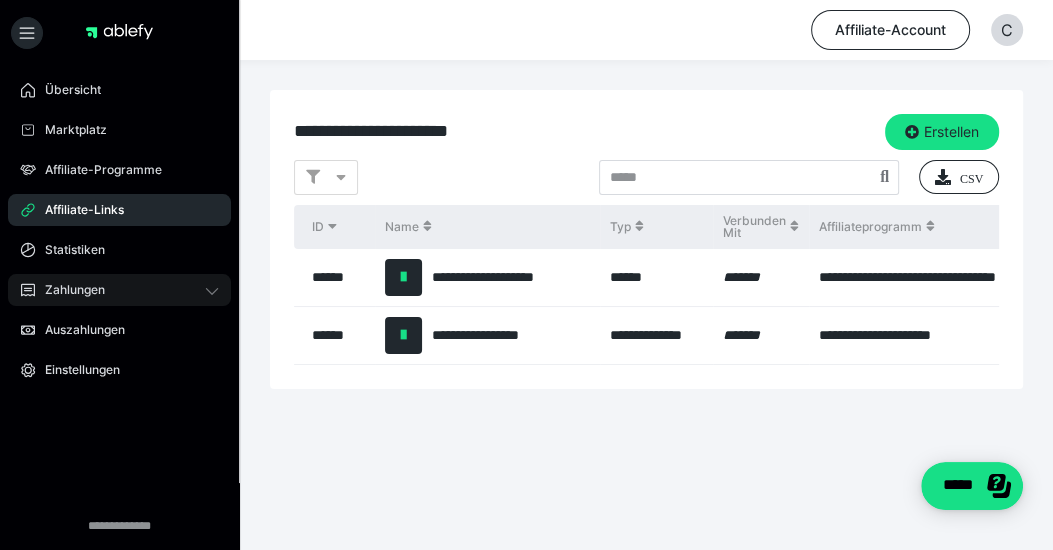 click on "Zahlungen" at bounding box center [68, 290] 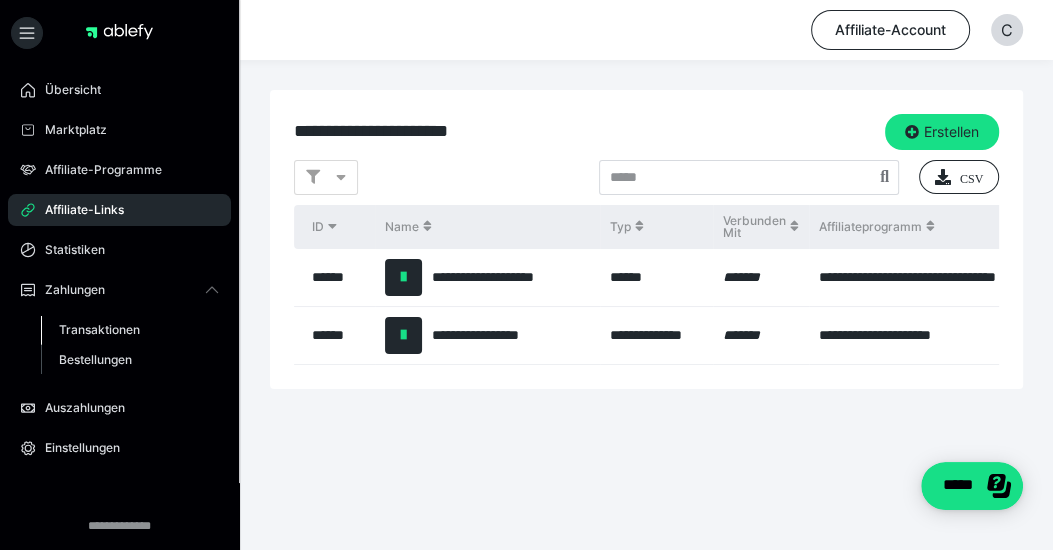 click on "Transaktionen" at bounding box center [99, 329] 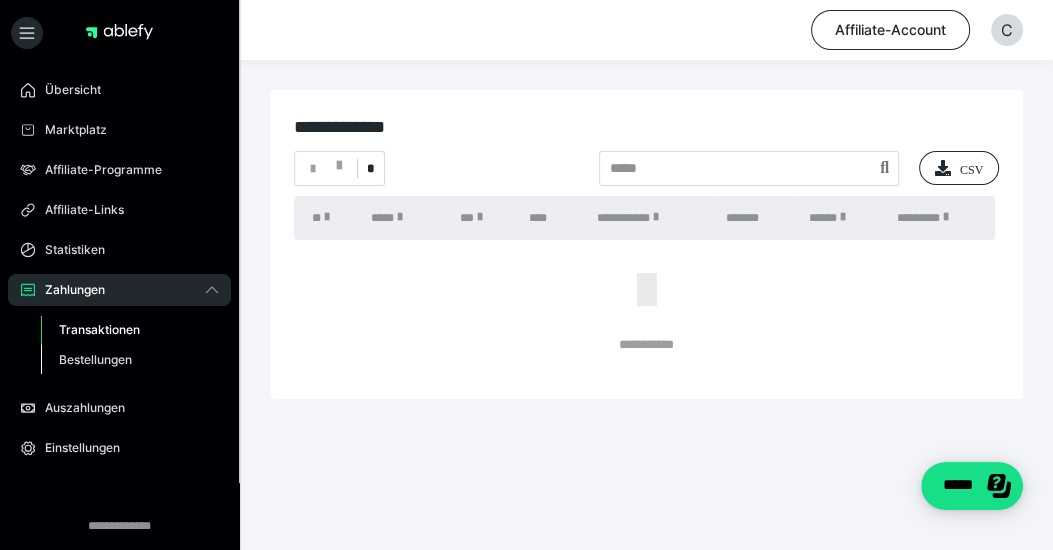 click on "Bestellungen" at bounding box center (95, 359) 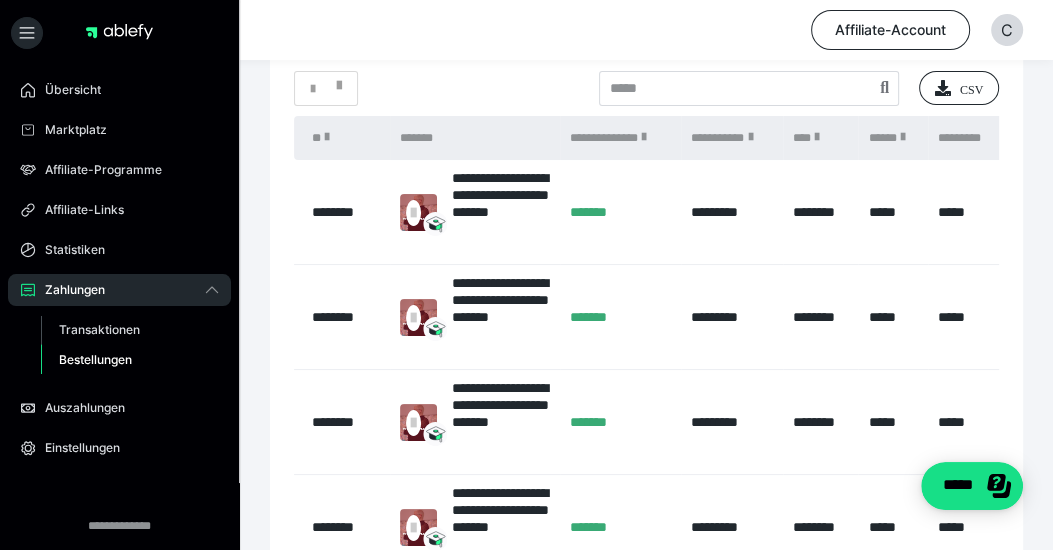scroll, scrollTop: 76, scrollLeft: 0, axis: vertical 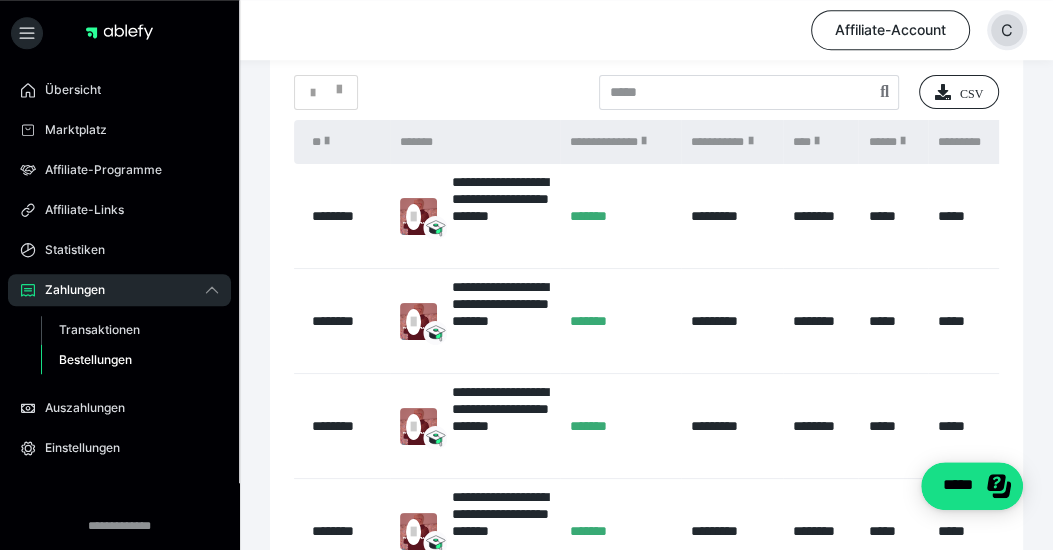click on "C" at bounding box center (1007, 30) 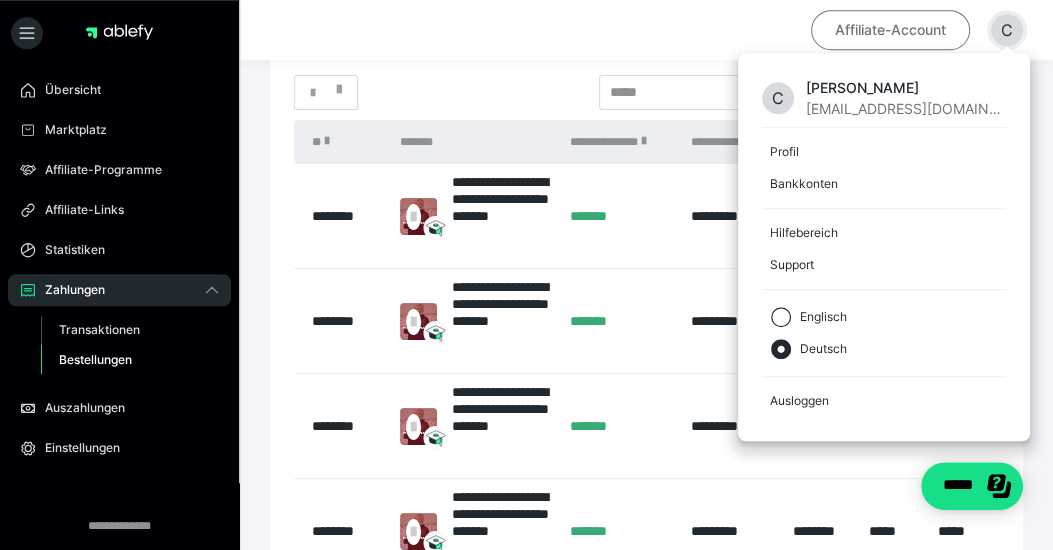 click on "Affiliate-Account" at bounding box center [890, 30] 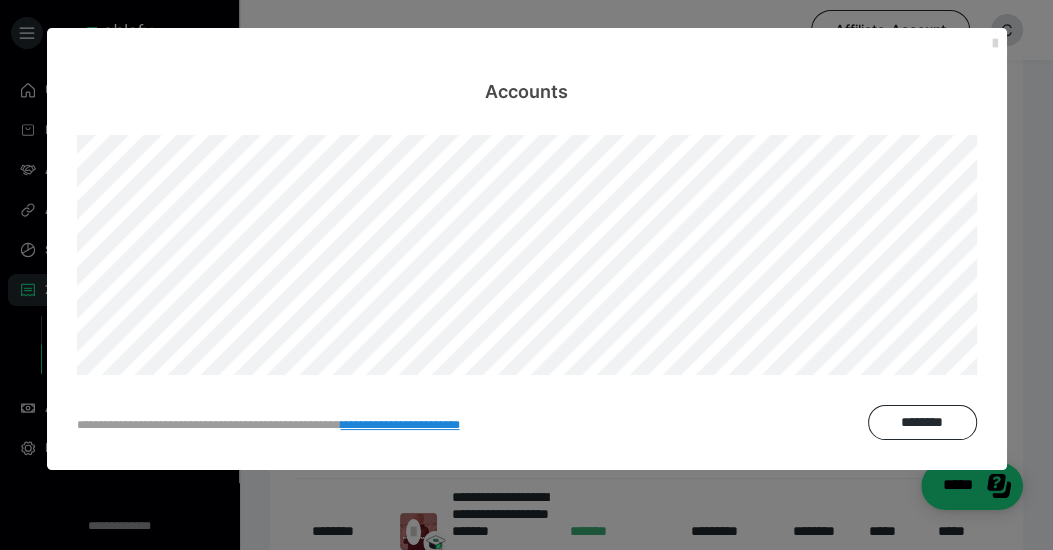 click at bounding box center [995, 44] 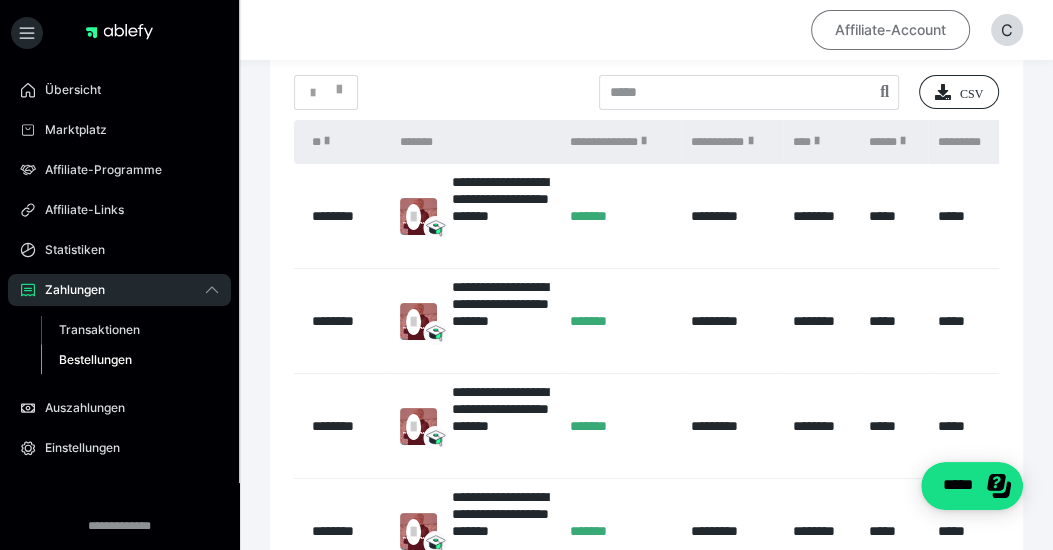 click on "Affiliate-Account" at bounding box center (890, 30) 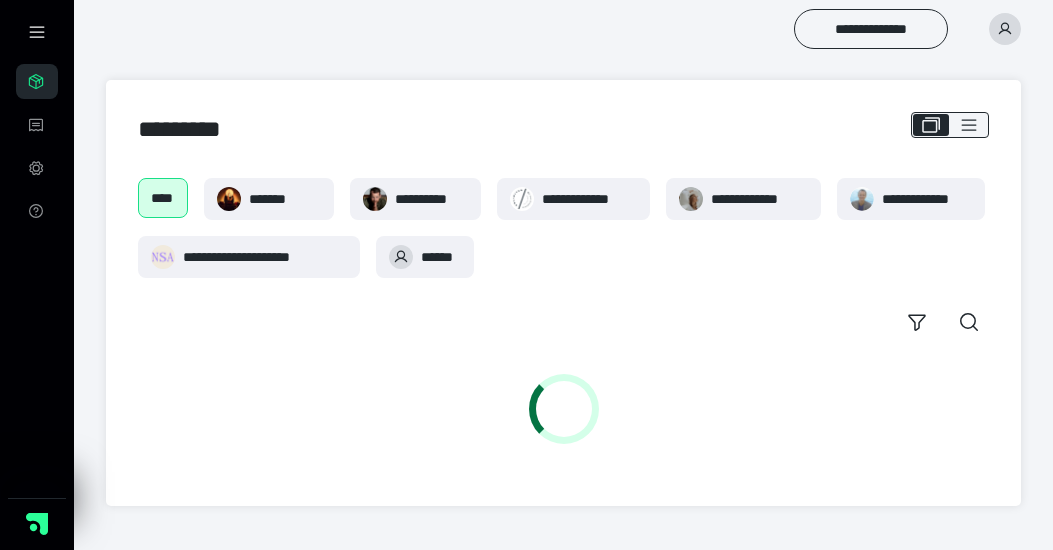 scroll, scrollTop: 0, scrollLeft: 0, axis: both 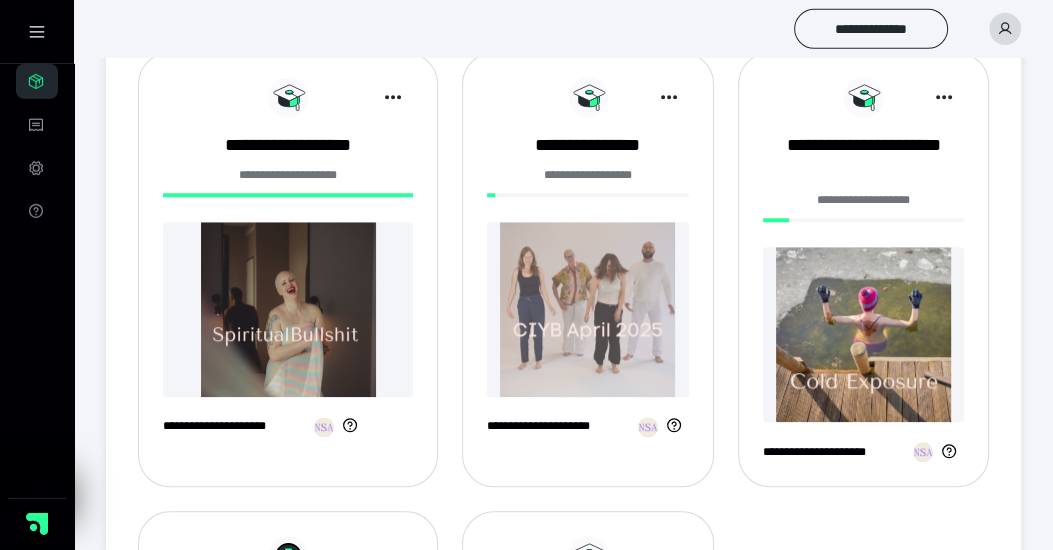 click 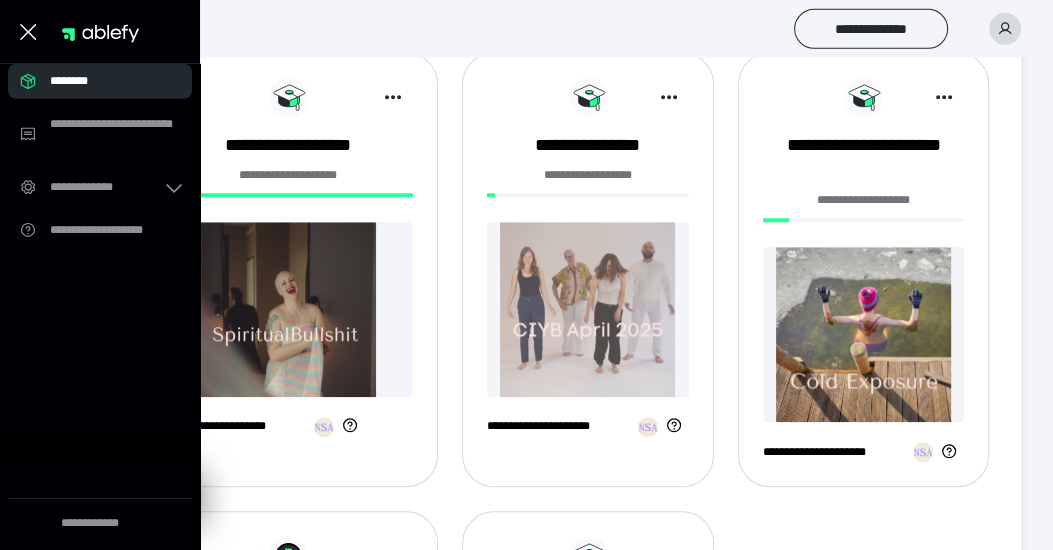 click on "********" at bounding box center [106, 81] 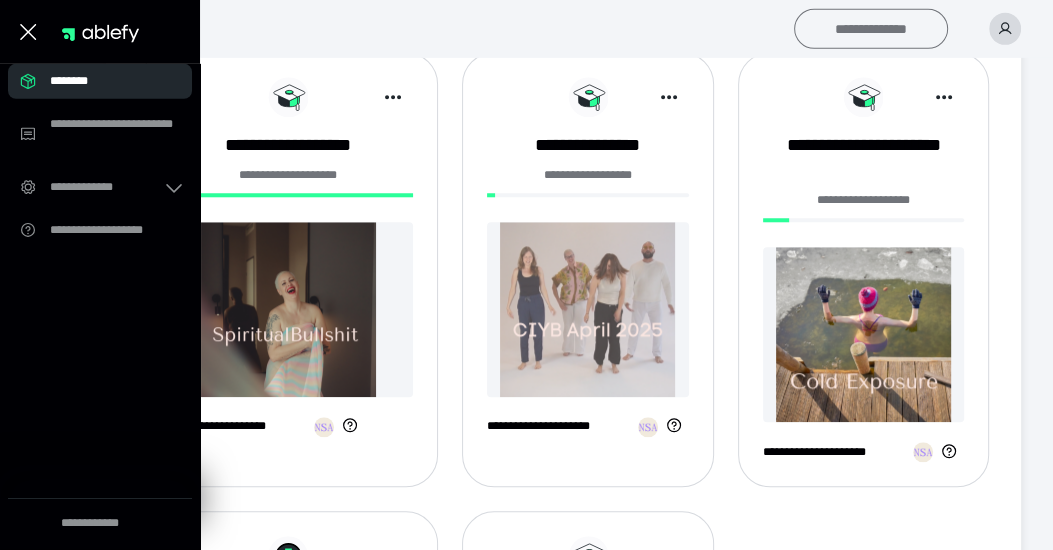 click on "**********" at bounding box center (871, 29) 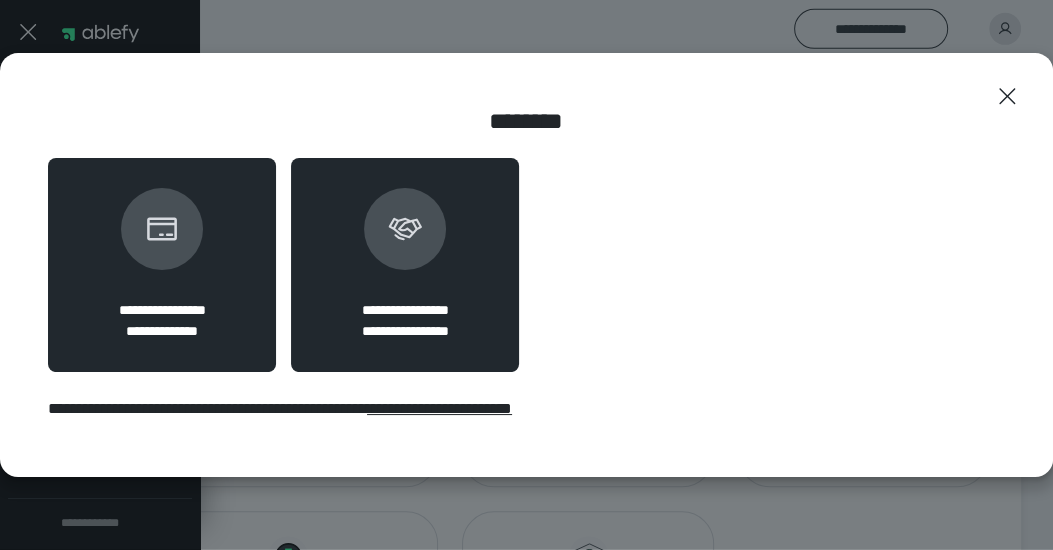 click on "**********" at bounding box center [405, 265] 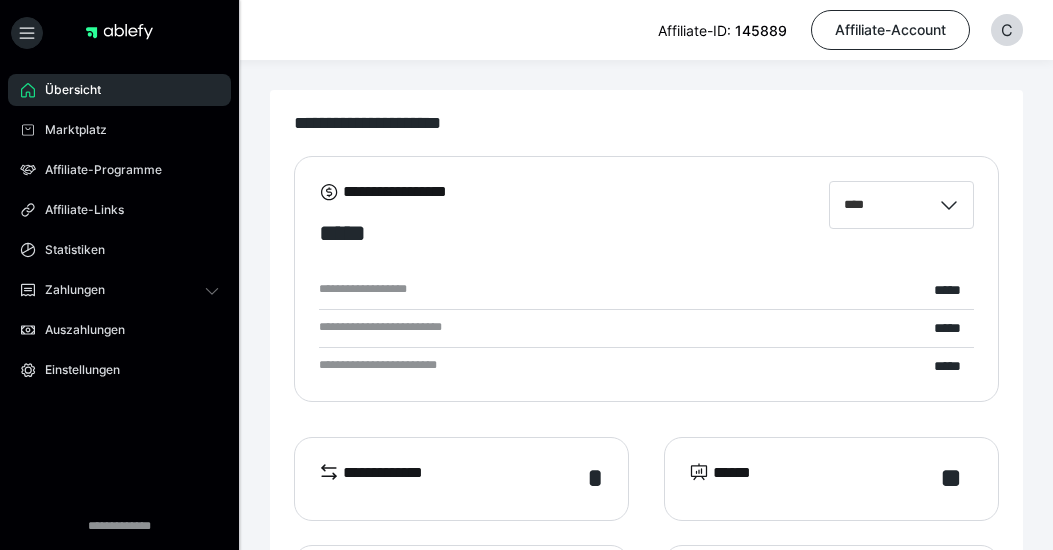 scroll, scrollTop: 0, scrollLeft: 0, axis: both 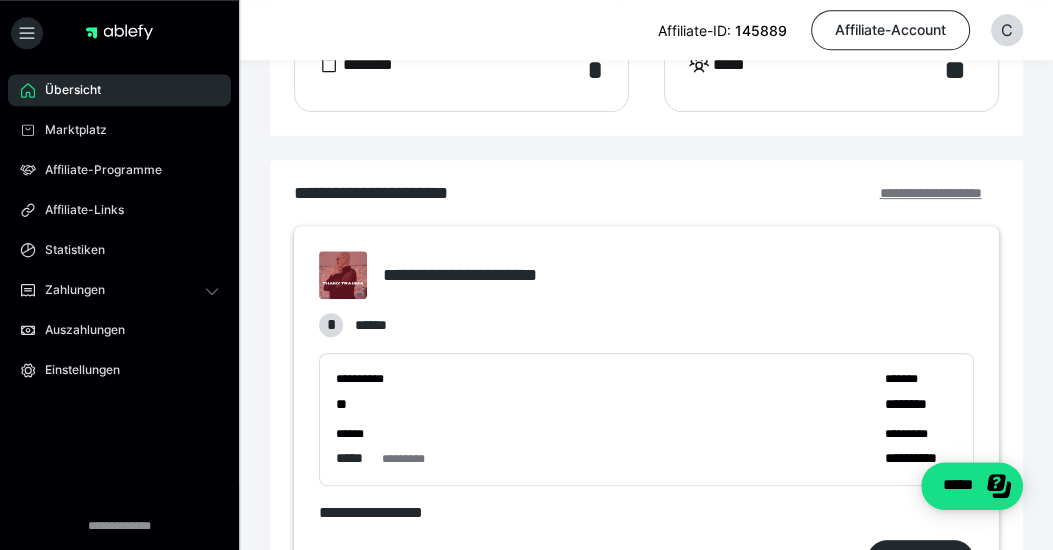 click on "**********" at bounding box center [939, 193] 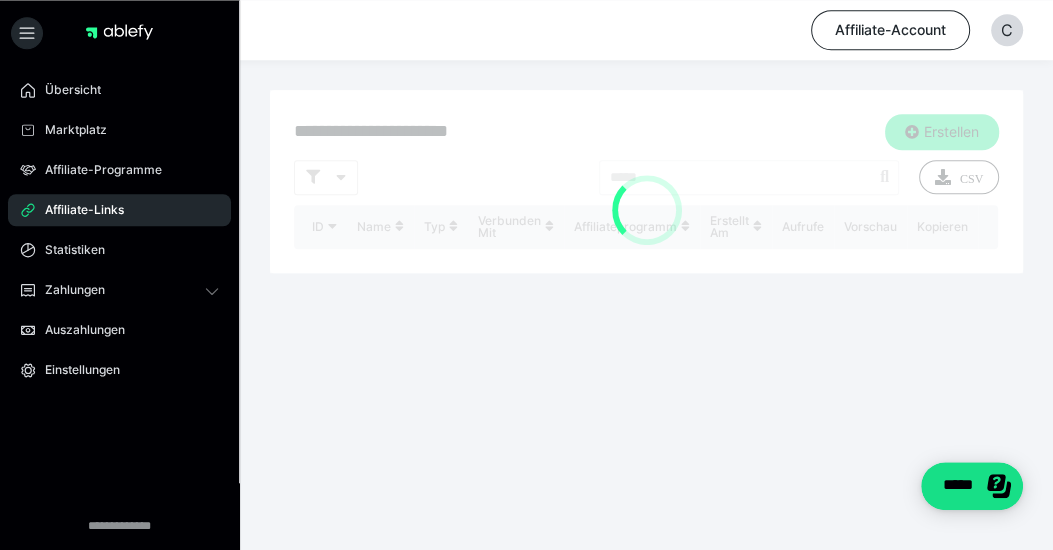 scroll, scrollTop: 0, scrollLeft: 0, axis: both 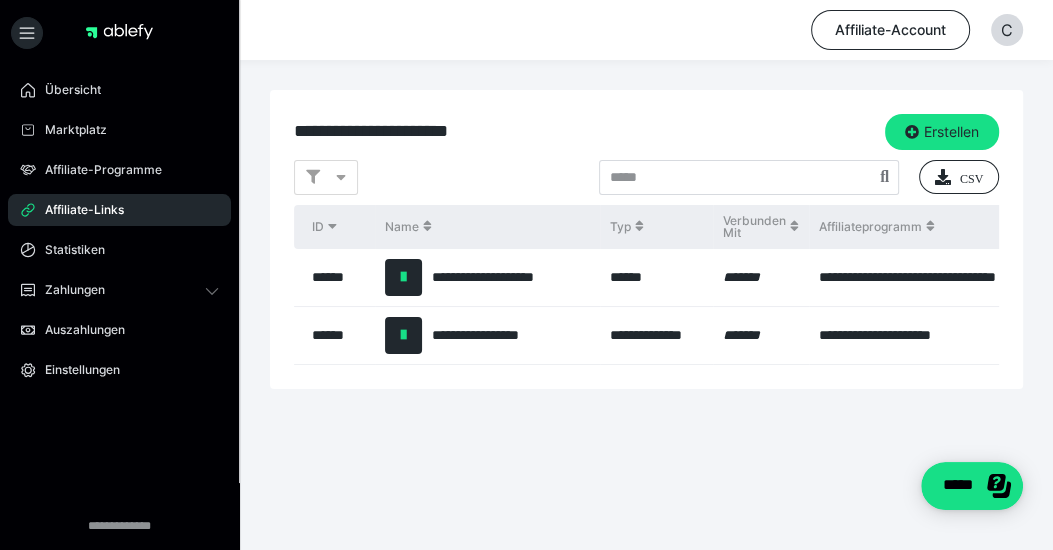 click at bounding box center [930, 226] 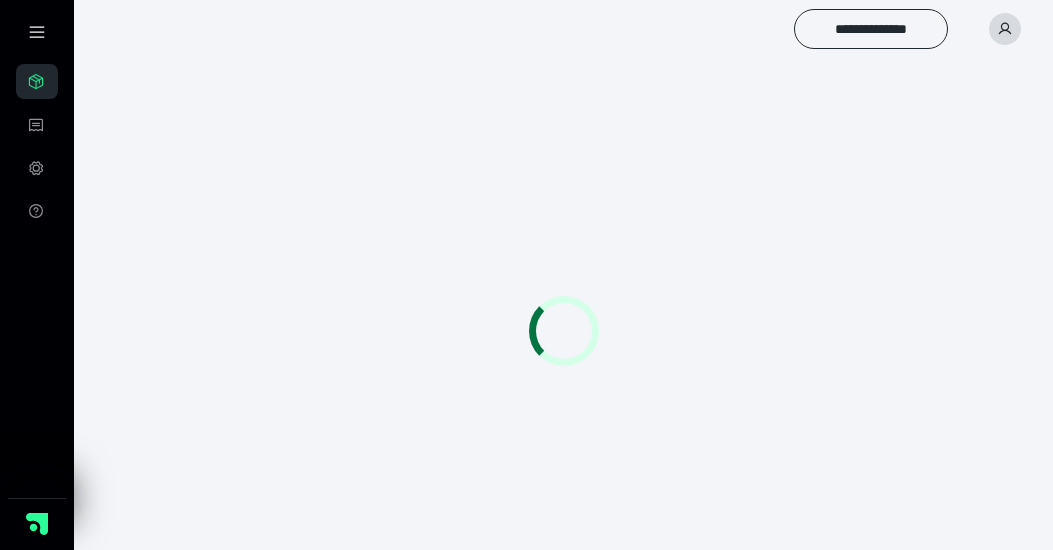 scroll, scrollTop: 0, scrollLeft: 0, axis: both 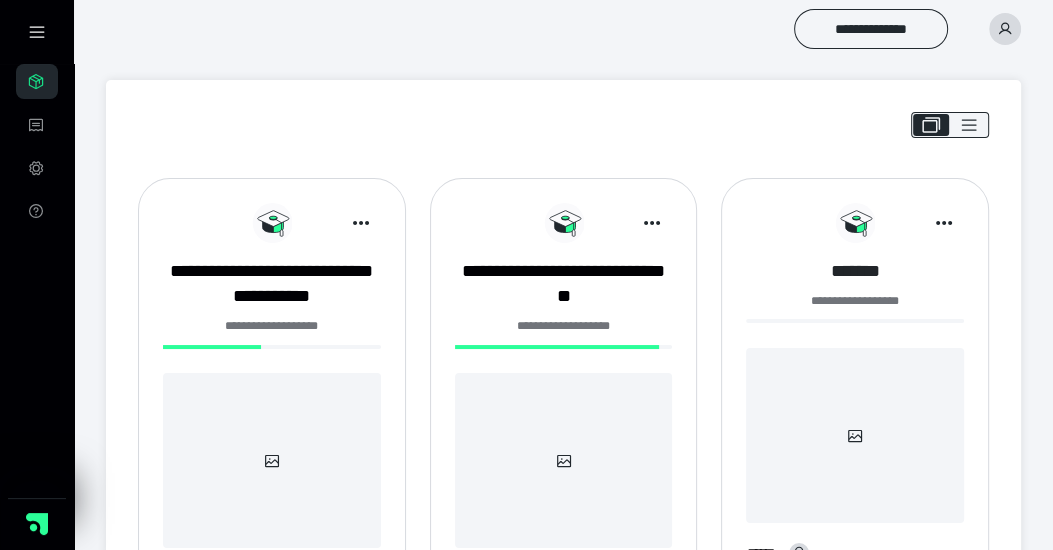 click on "*******" at bounding box center [855, 271] 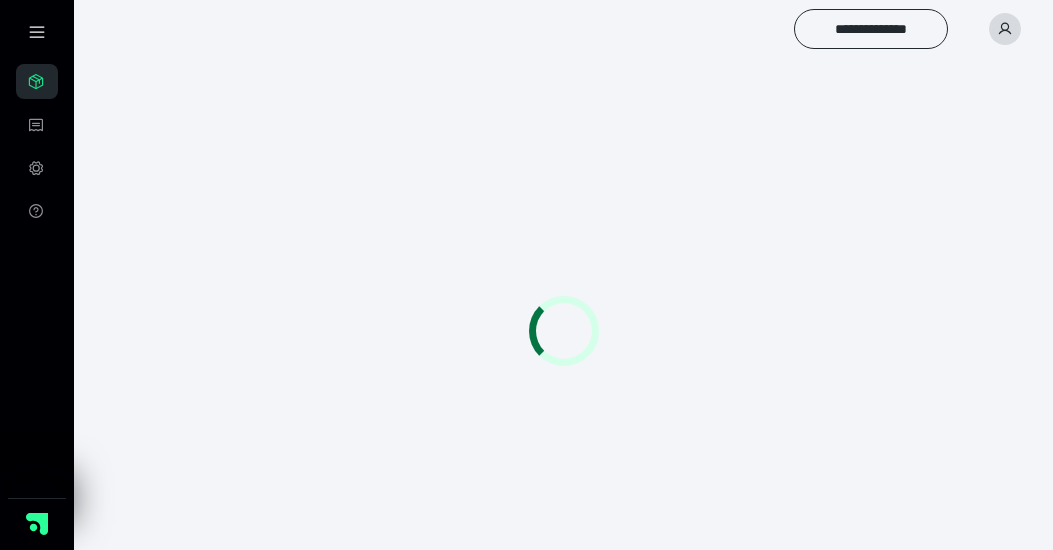 scroll, scrollTop: 0, scrollLeft: 0, axis: both 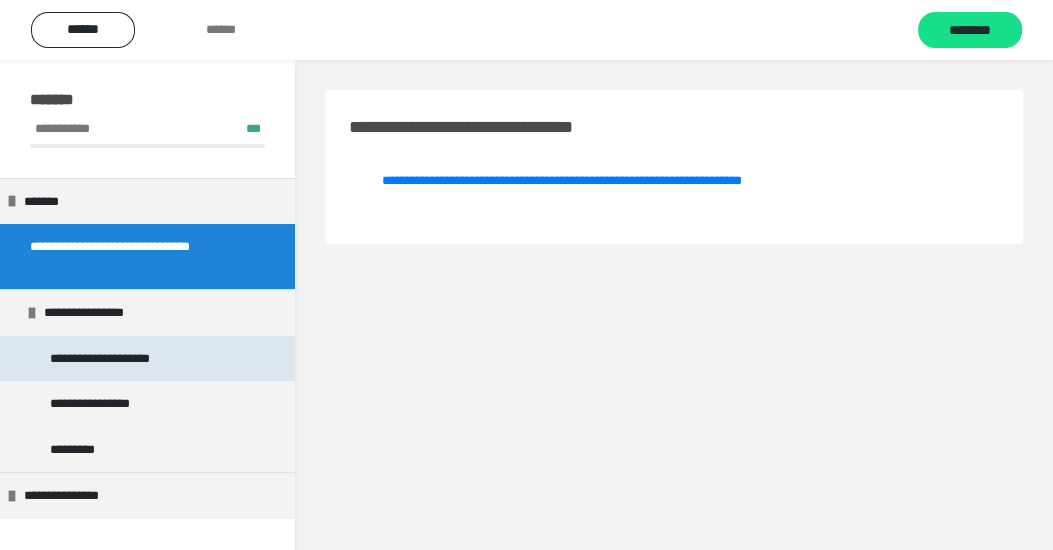 click on "**********" at bounding box center (114, 359) 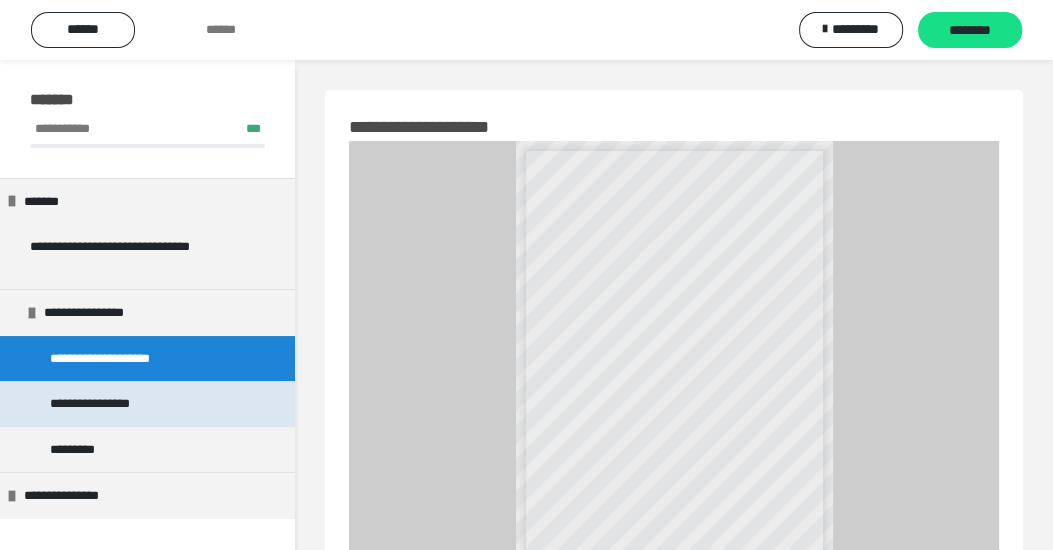click on "**********" at bounding box center [111, 404] 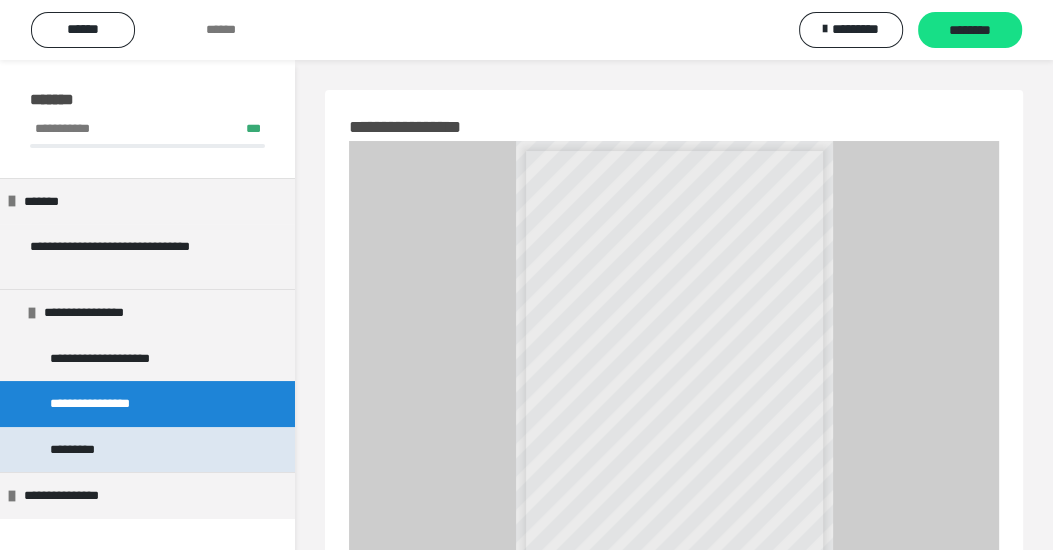 click on "*********" at bounding box center [85, 450] 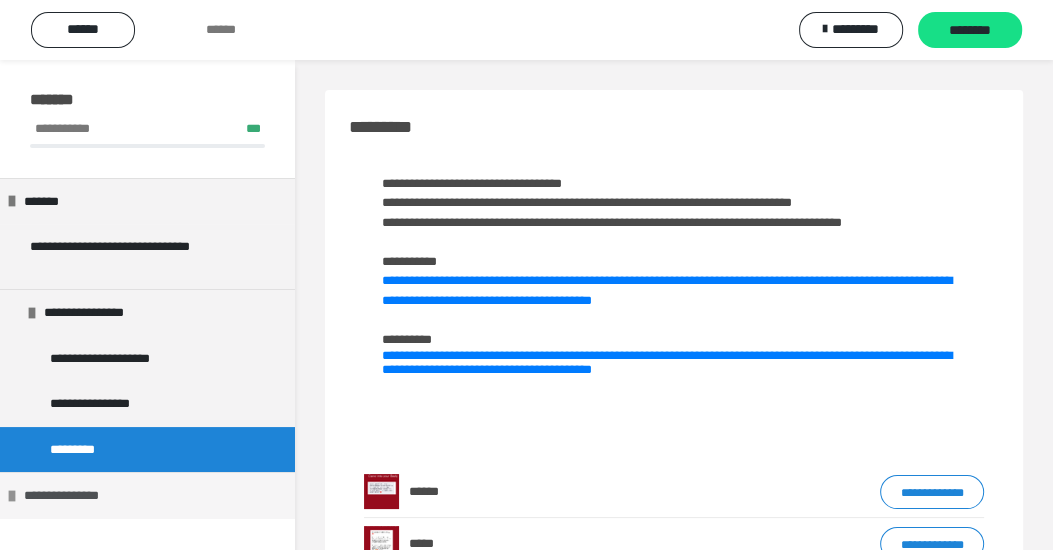 click on "**********" at bounding box center (77, 496) 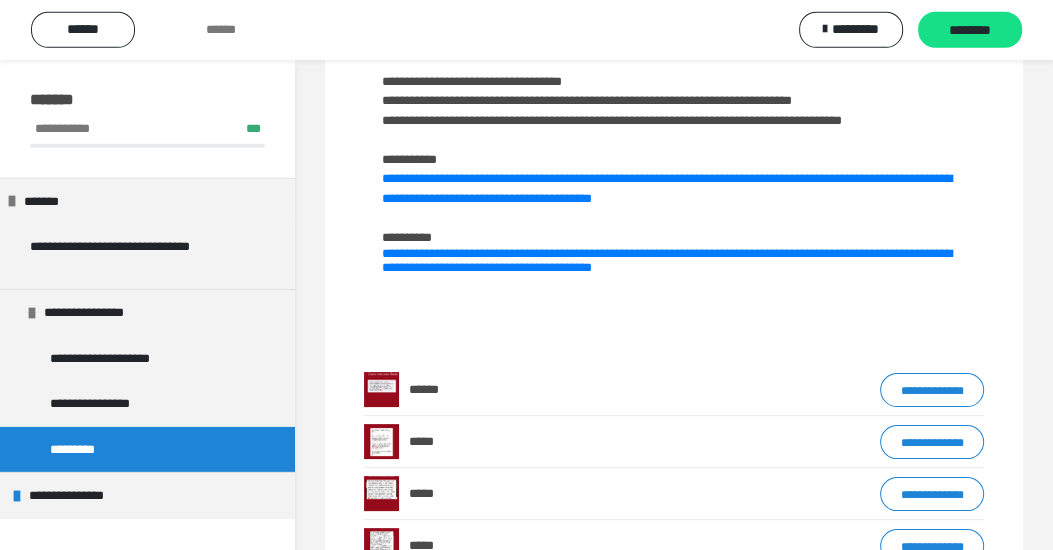 scroll, scrollTop: 0, scrollLeft: 0, axis: both 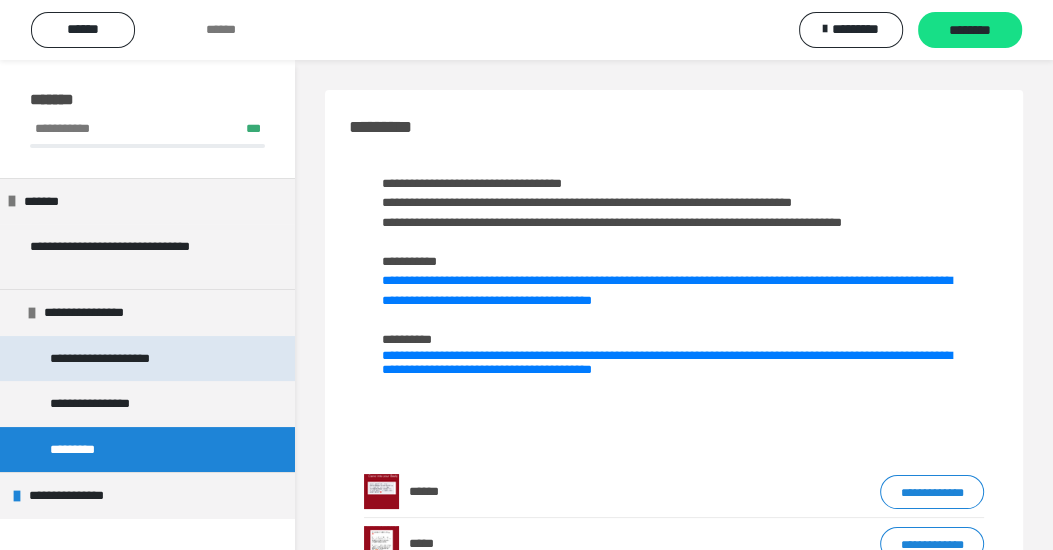 click on "**********" at bounding box center (114, 359) 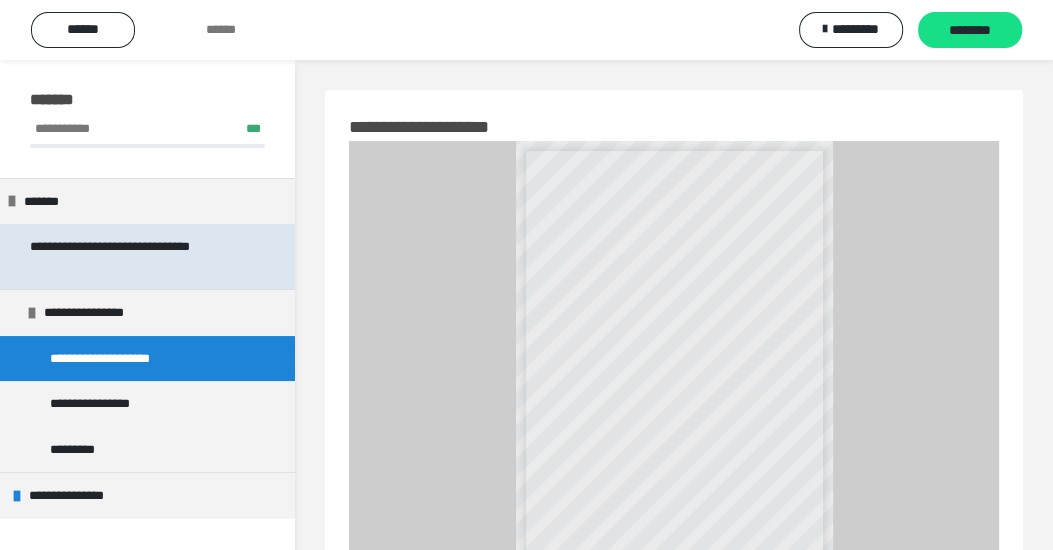 click on "**********" at bounding box center (139, 256) 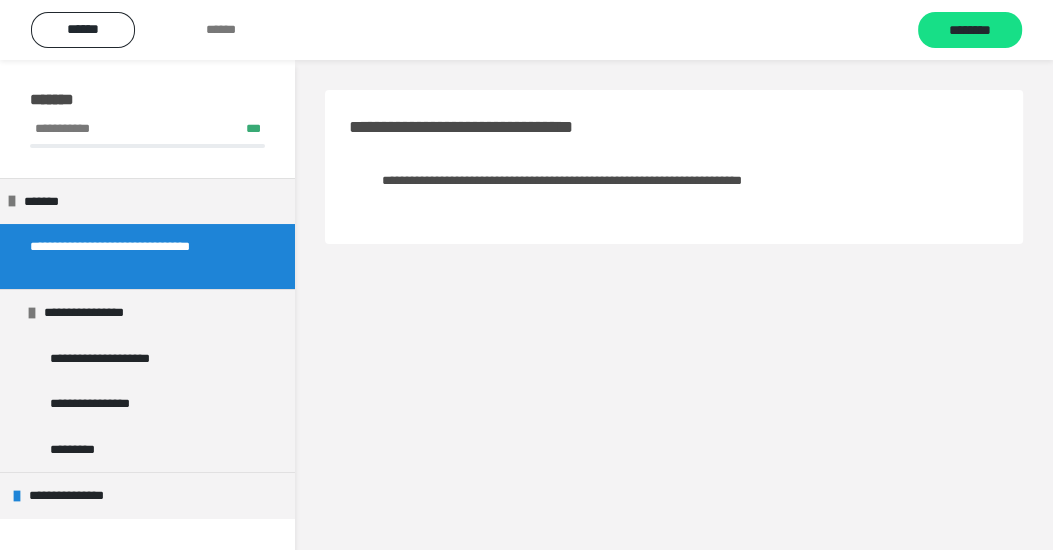 click on "**********" at bounding box center [562, 180] 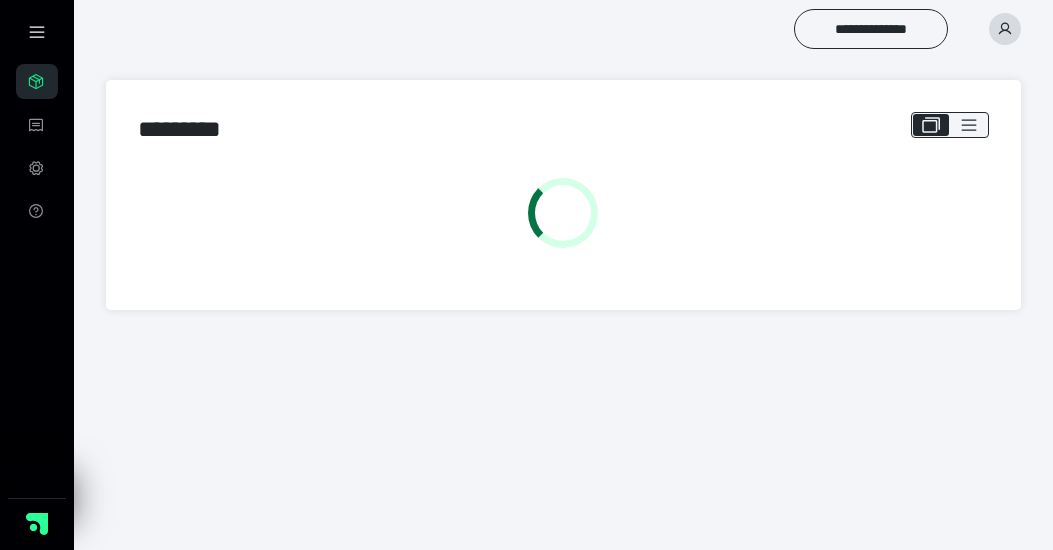 scroll, scrollTop: 0, scrollLeft: 0, axis: both 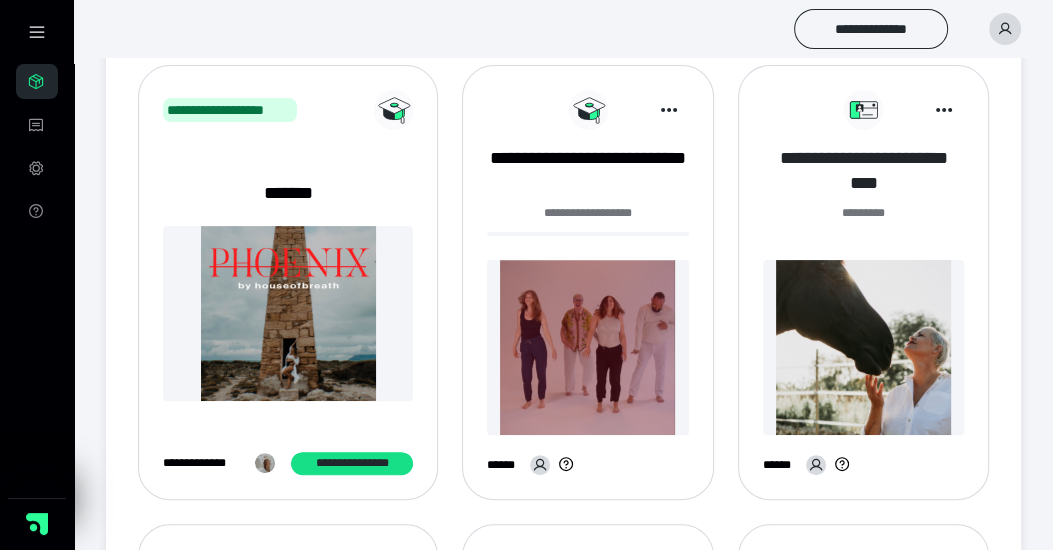 click on "**********" at bounding box center (864, 171) 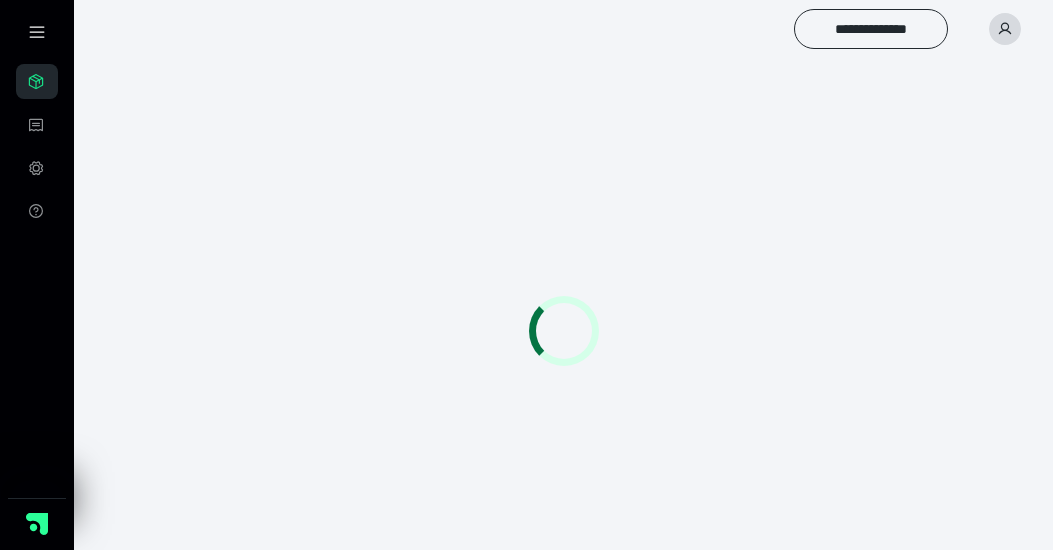 scroll, scrollTop: 0, scrollLeft: 0, axis: both 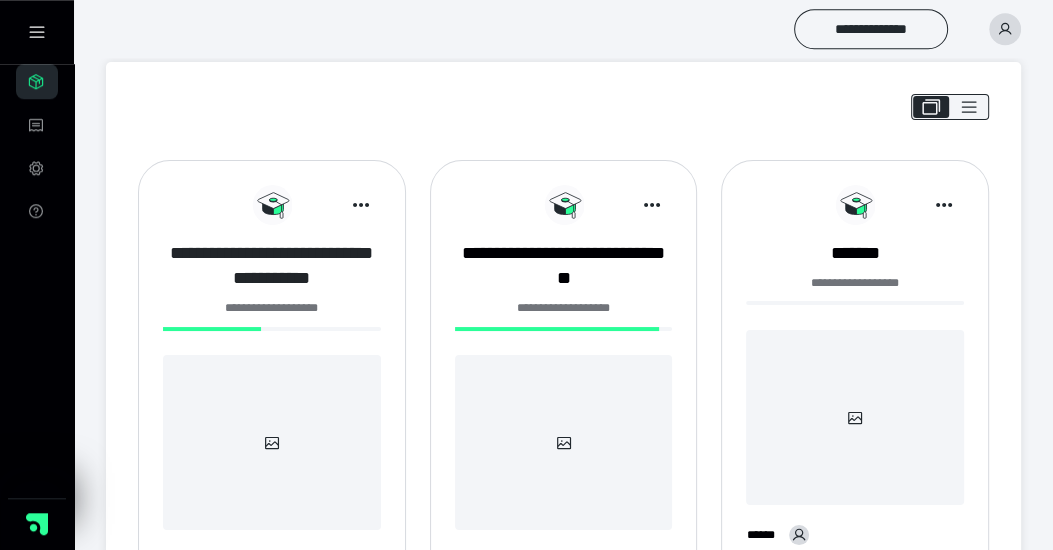 click on "**********" at bounding box center [272, 266] 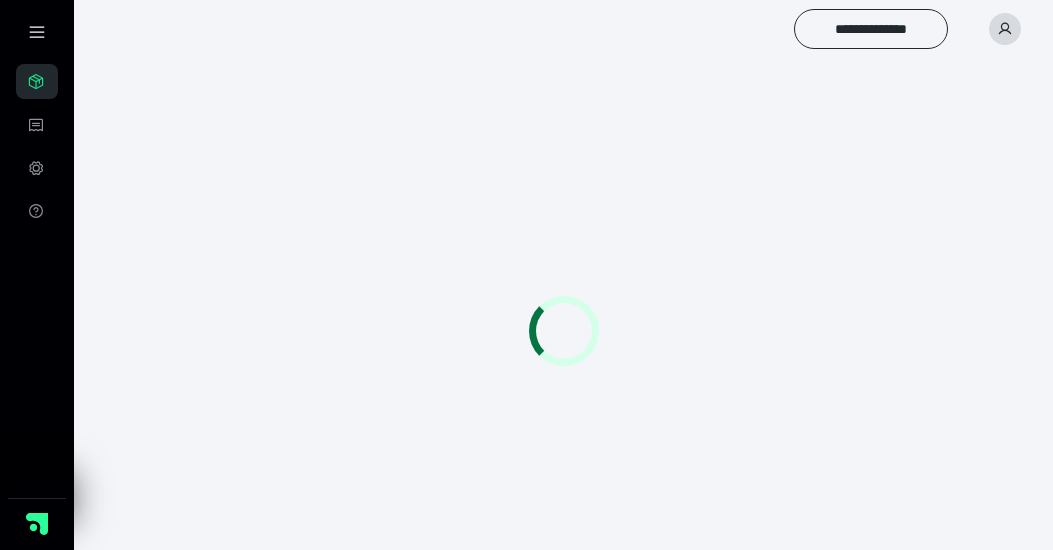 scroll, scrollTop: 0, scrollLeft: 0, axis: both 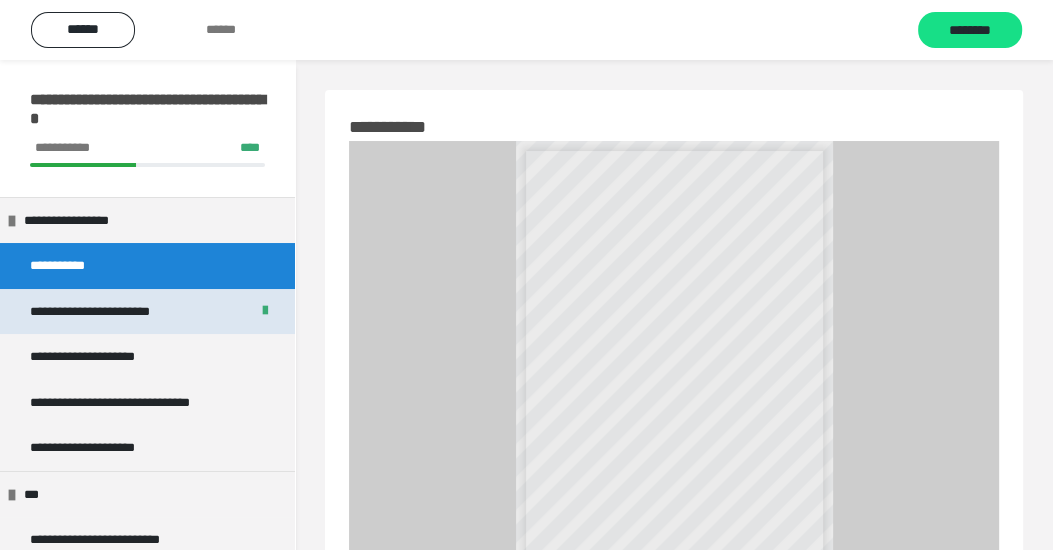 click on "**********" at bounding box center [118, 312] 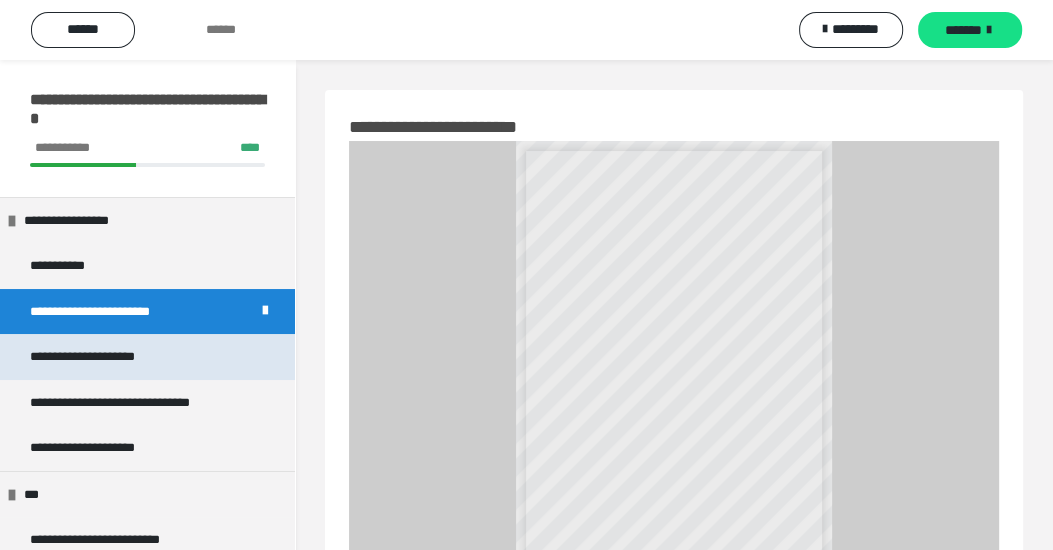 click on "**********" at bounding box center (103, 357) 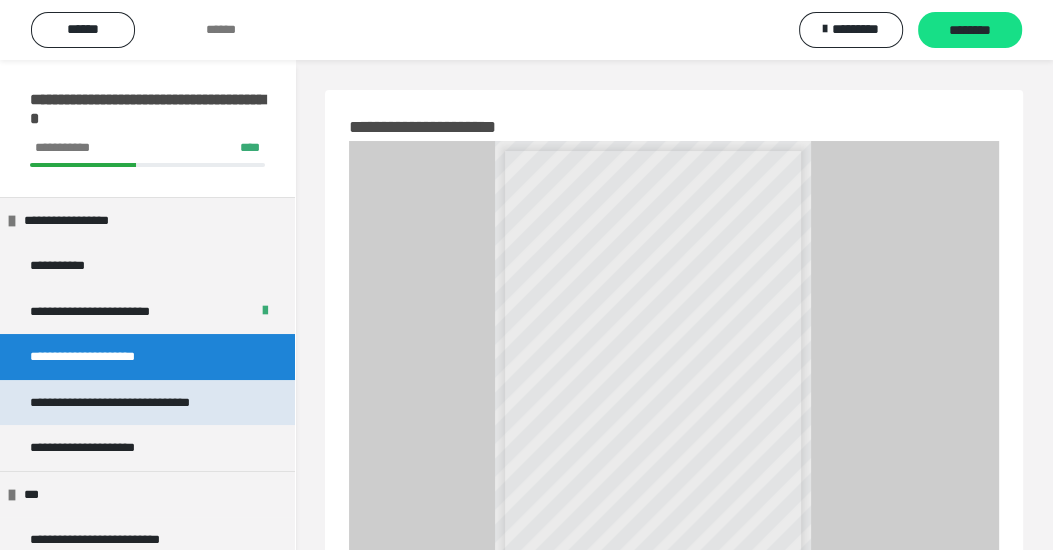 click on "**********" at bounding box center (135, 403) 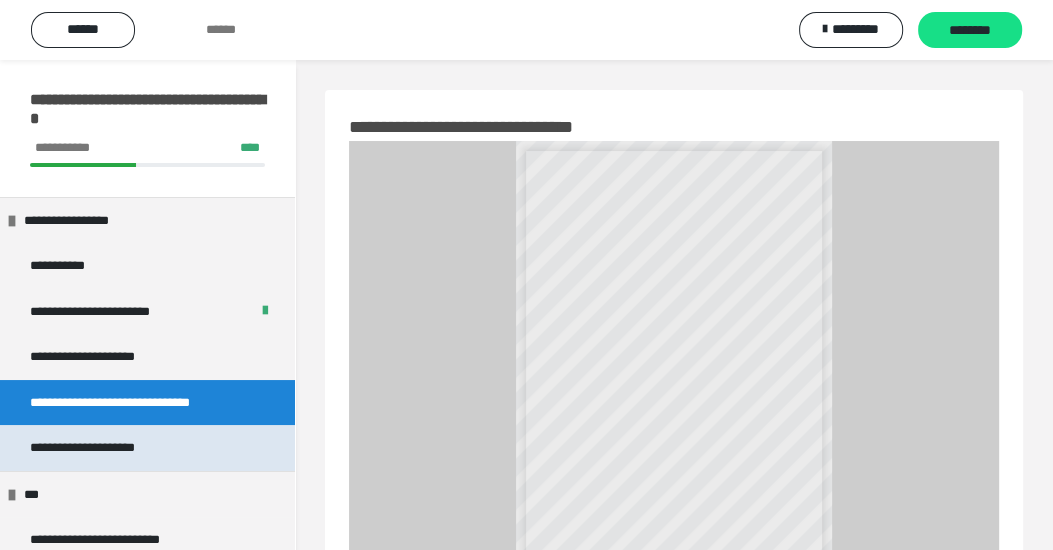 click on "**********" at bounding box center [103, 448] 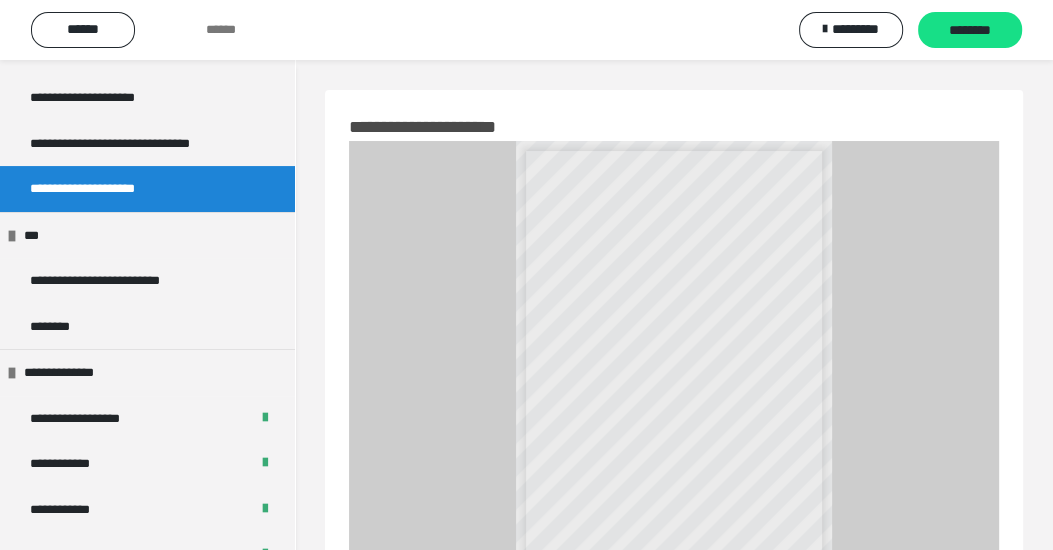 scroll, scrollTop: 291, scrollLeft: 0, axis: vertical 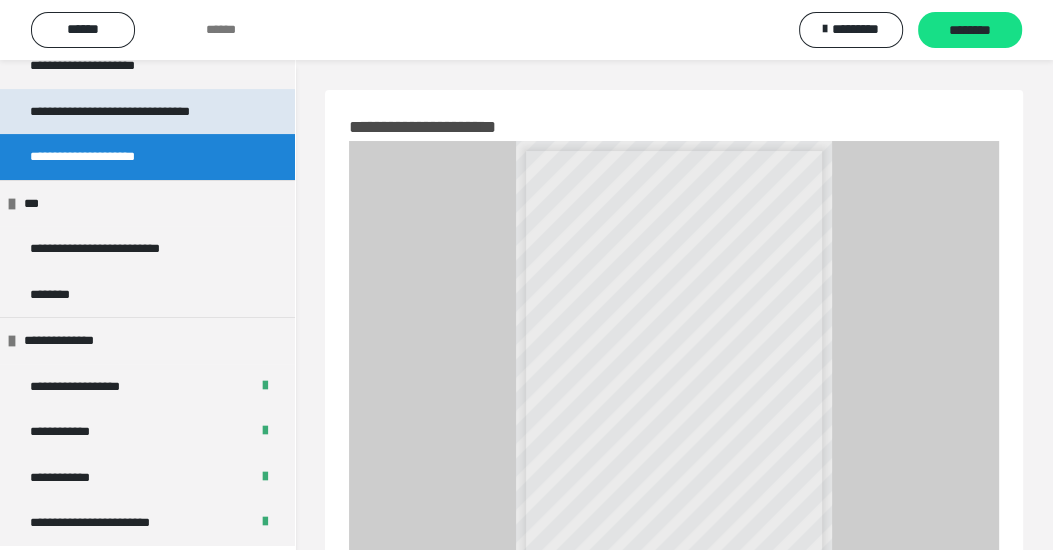 click on "**********" at bounding box center (135, 112) 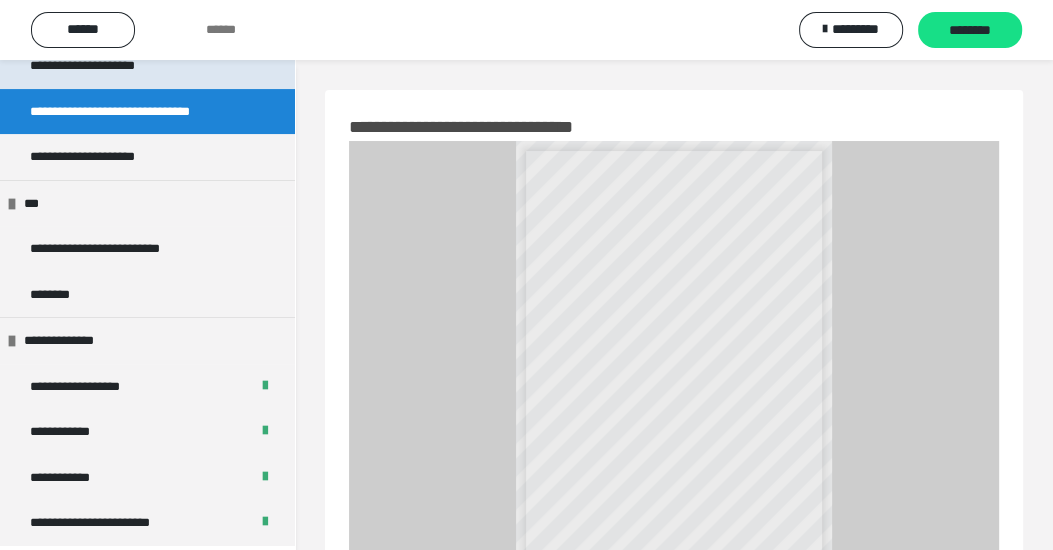 click on "**********" at bounding box center (103, 66) 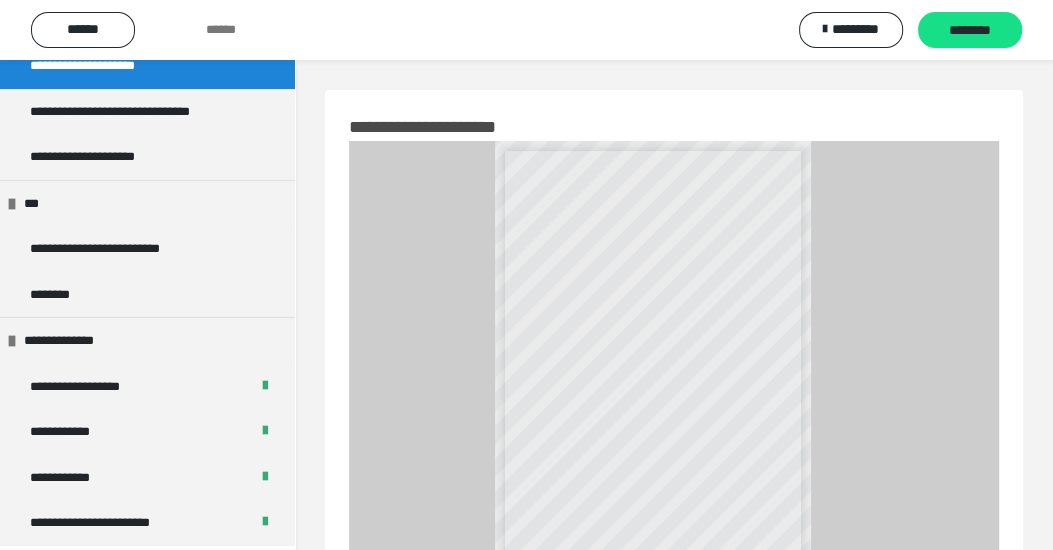 click on "**********" at bounding box center [638, 290] 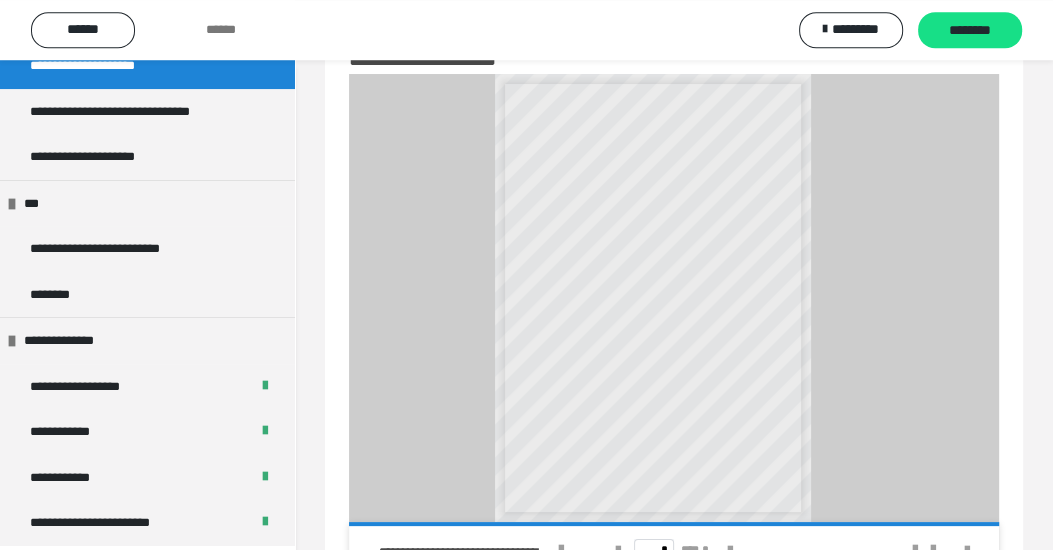 scroll, scrollTop: 65, scrollLeft: 0, axis: vertical 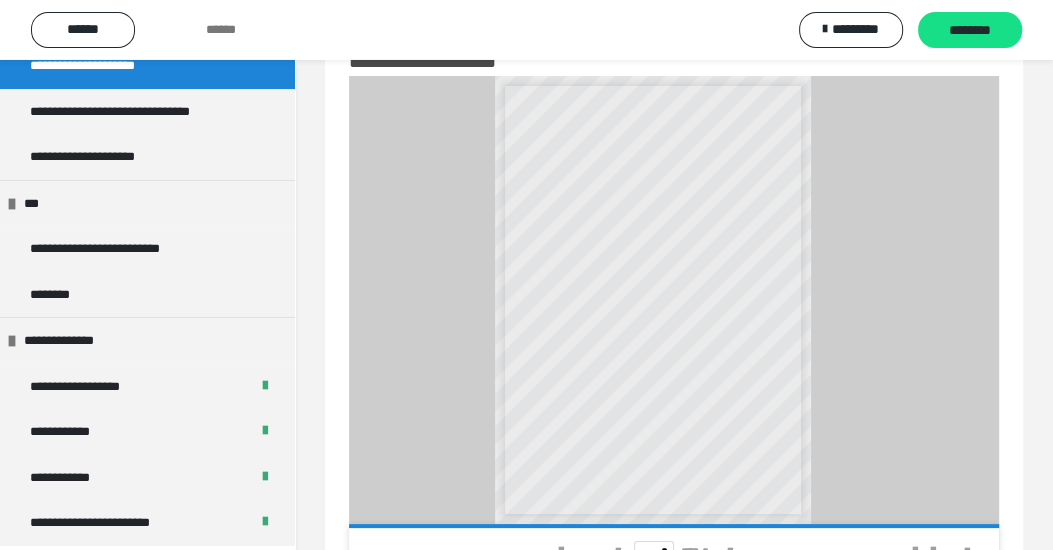 click on "**********" at bounding box center (634, 216) 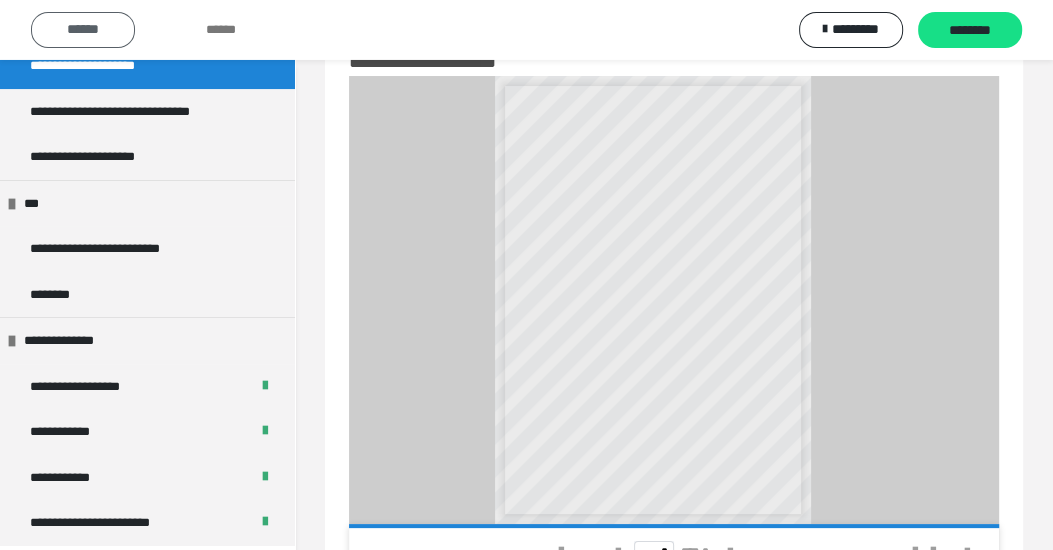click on "******" at bounding box center (83, 29) 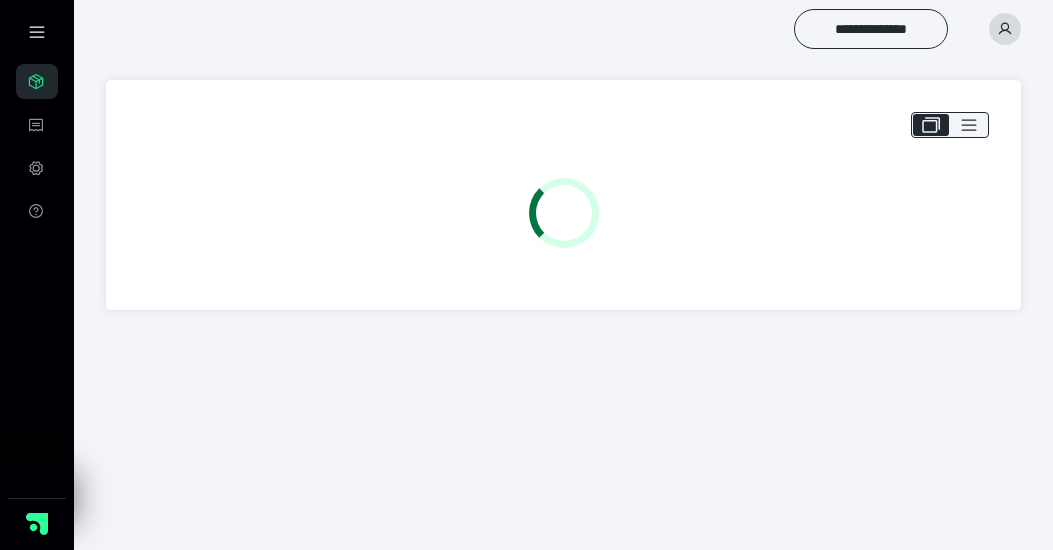 scroll, scrollTop: 0, scrollLeft: 0, axis: both 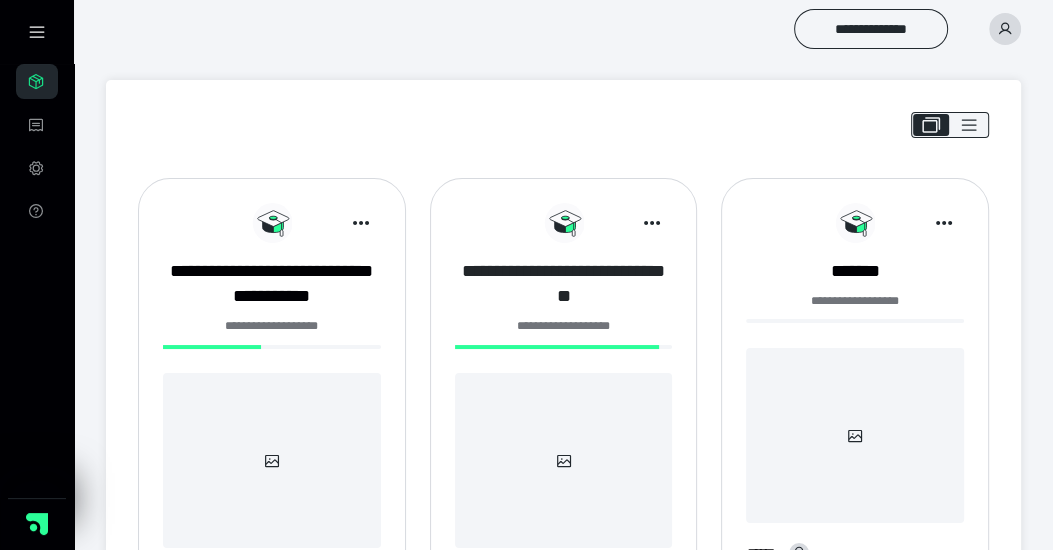 click on "**********" at bounding box center [564, 284] 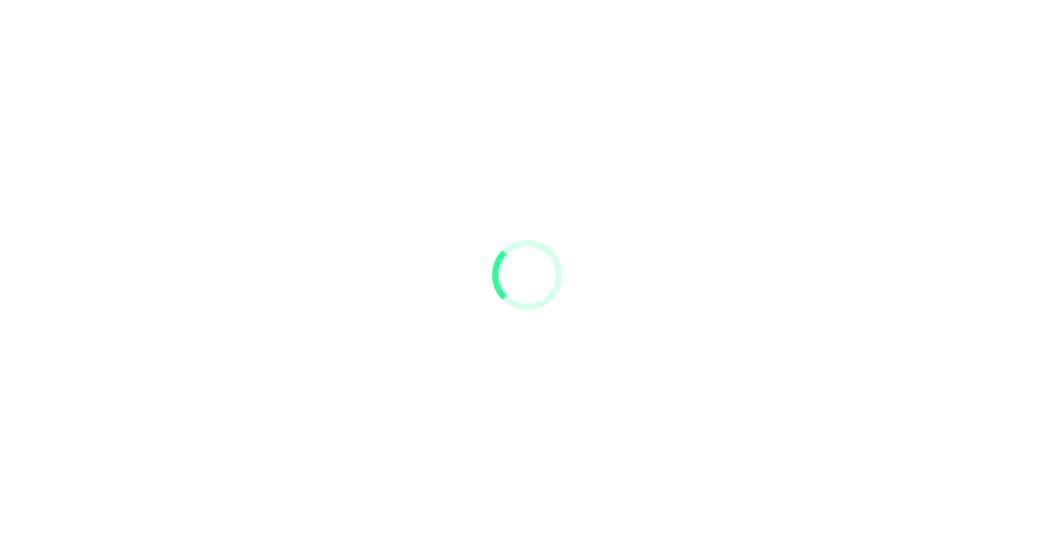scroll, scrollTop: 0, scrollLeft: 0, axis: both 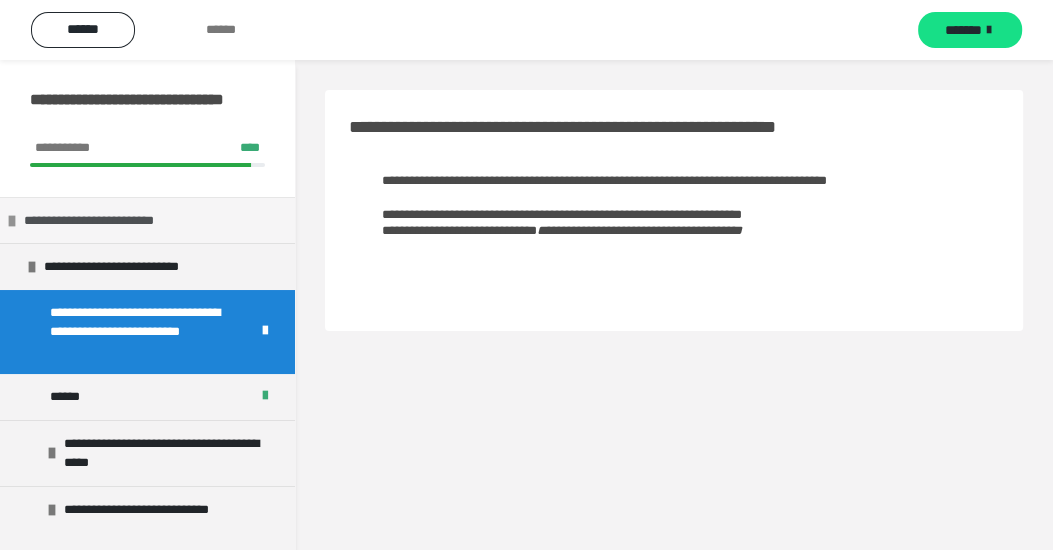 click on "**********" at bounding box center [104, 221] 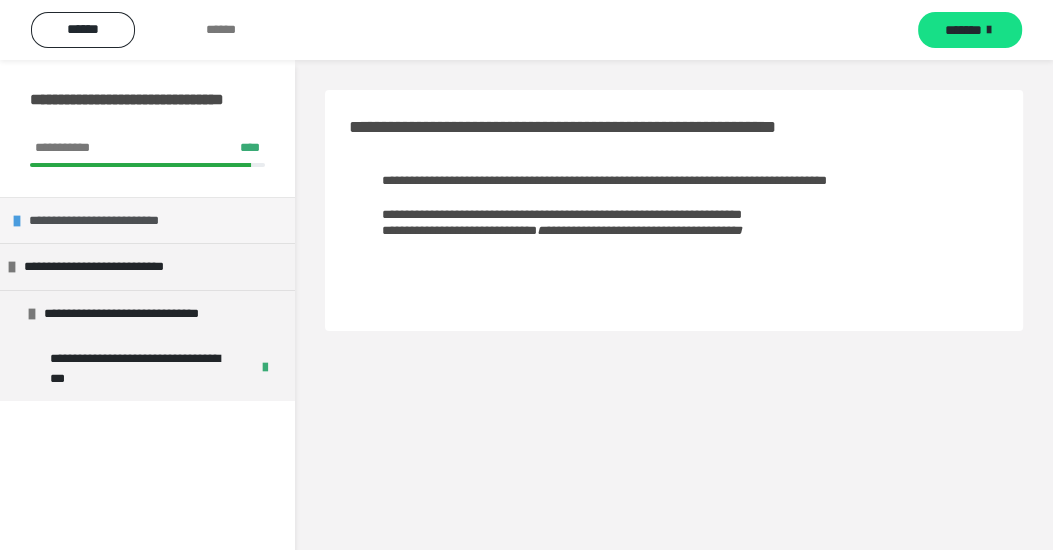 click on "**********" at bounding box center (109, 221) 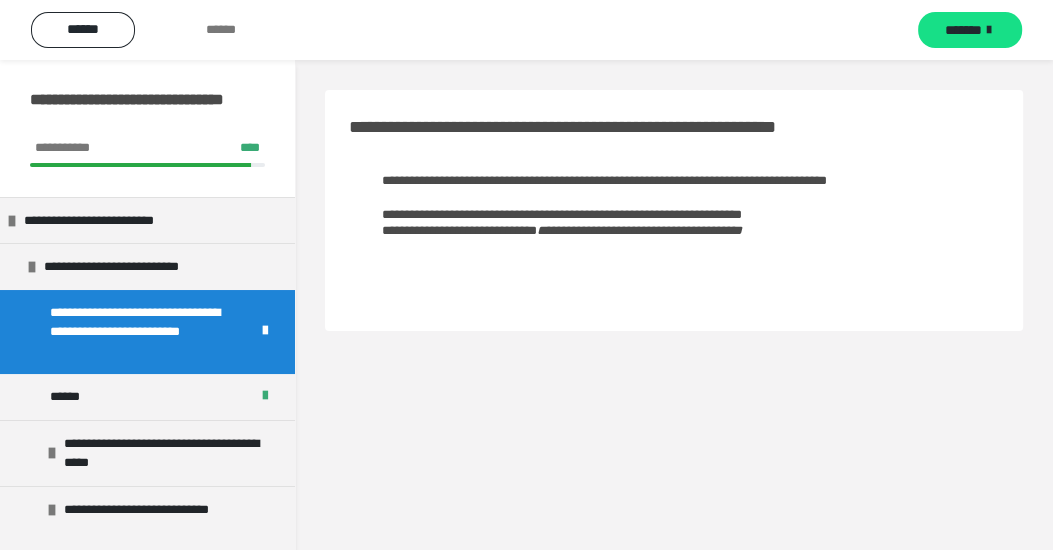 click on "**********" at bounding box center [141, 332] 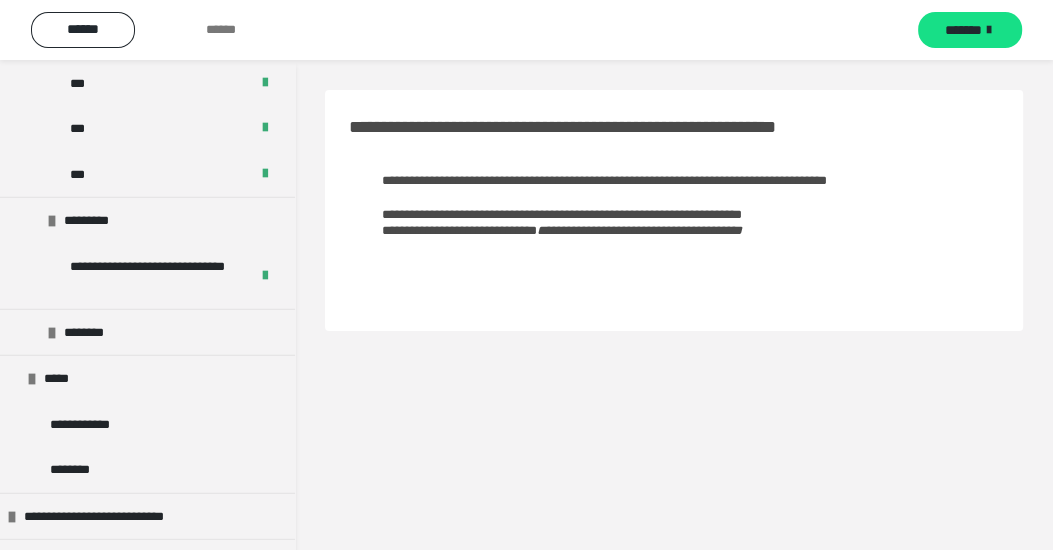 scroll, scrollTop: 0, scrollLeft: 0, axis: both 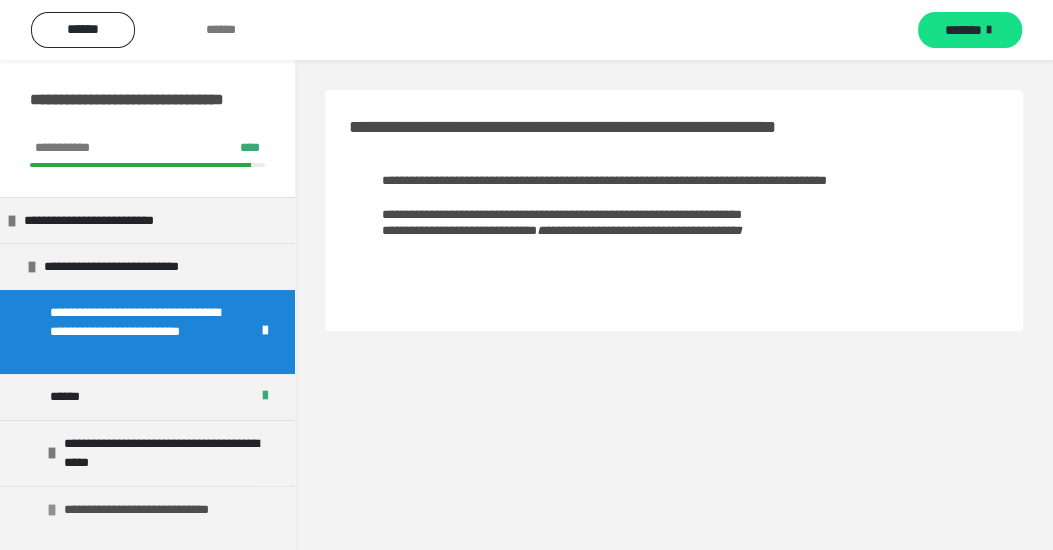 click on "**********" at bounding box center [163, 510] 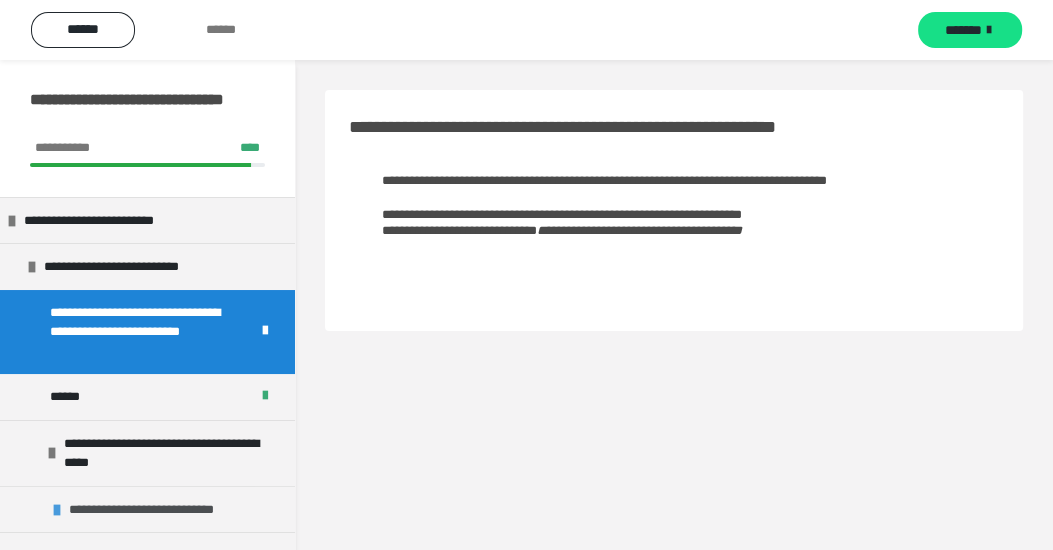 click on "**********" at bounding box center [168, 510] 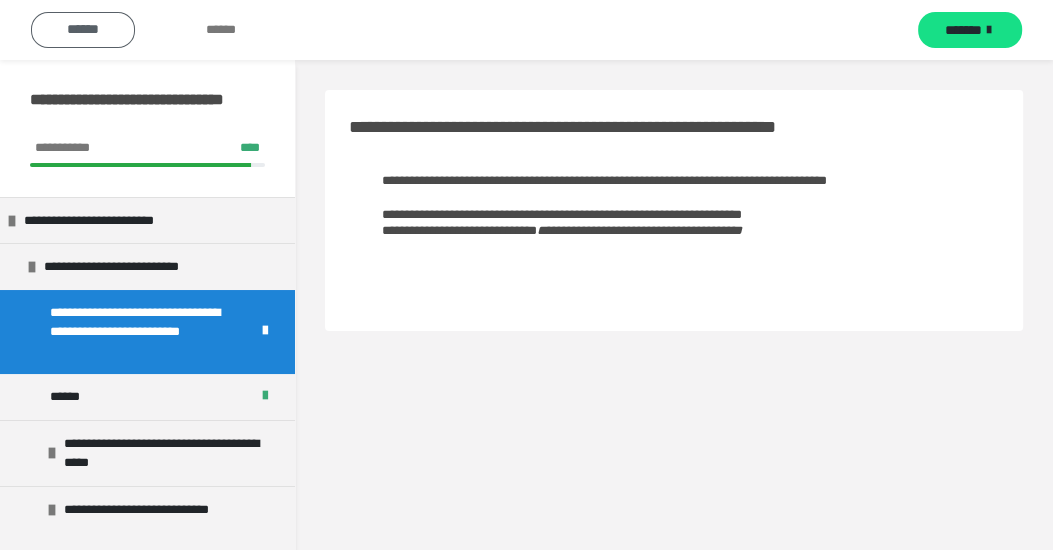 click on "******" at bounding box center [83, 29] 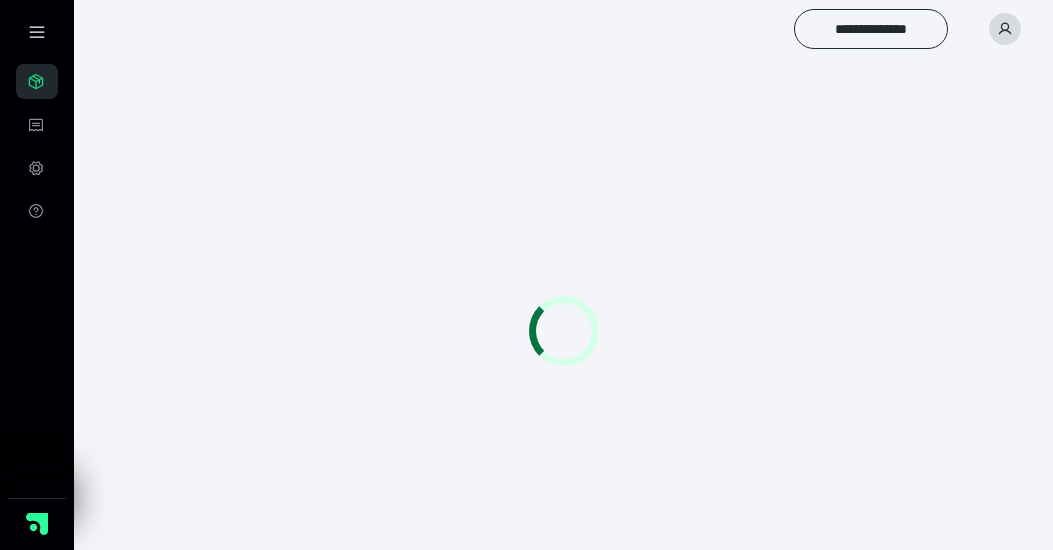 scroll, scrollTop: 0, scrollLeft: 0, axis: both 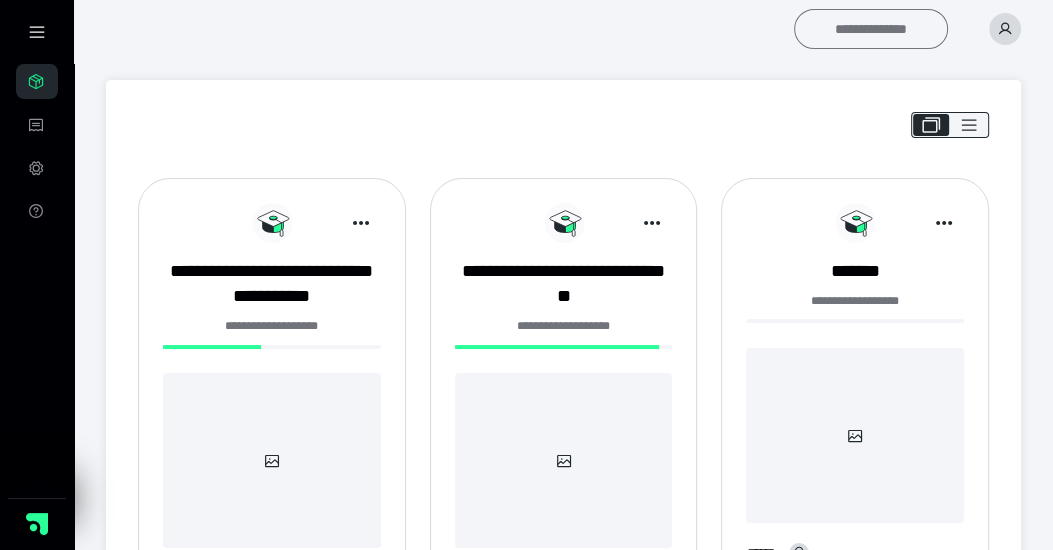 click on "**********" at bounding box center (871, 29) 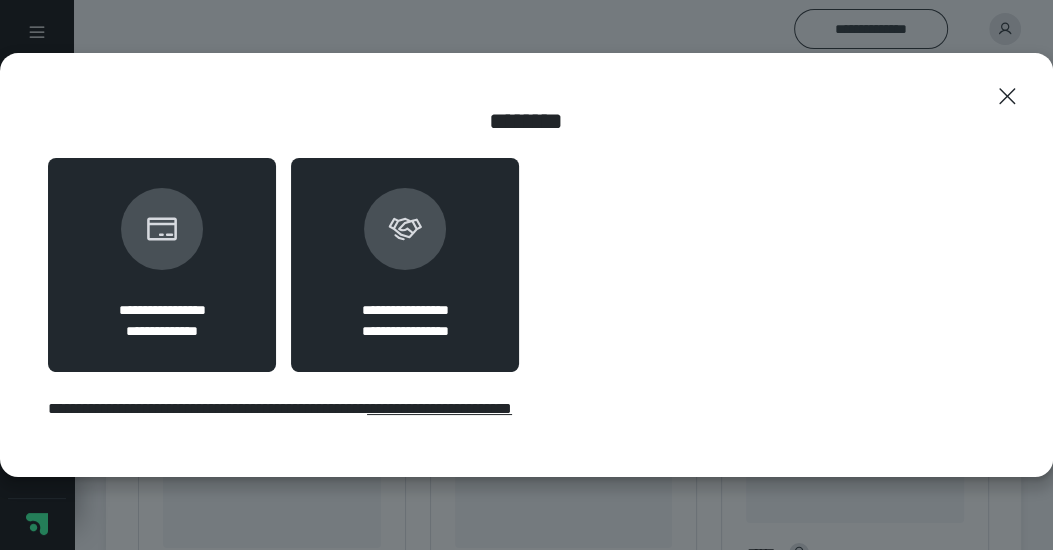 click on "**********" at bounding box center [405, 265] 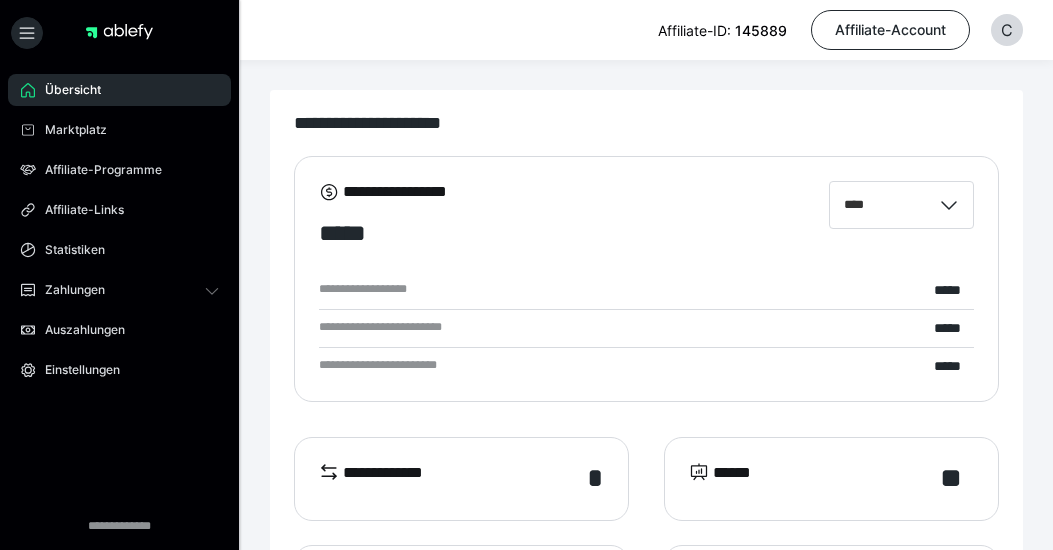 scroll, scrollTop: 0, scrollLeft: 0, axis: both 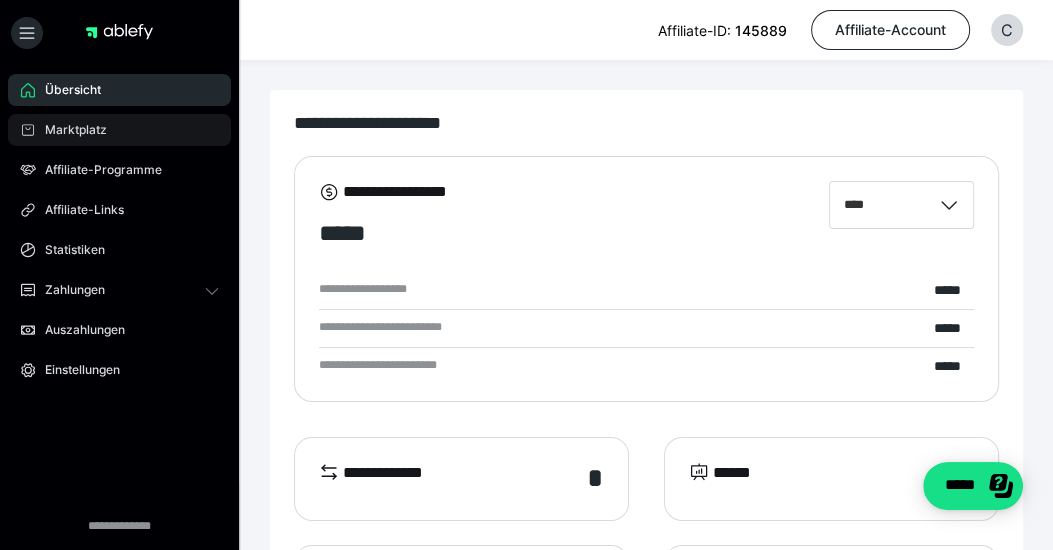click on "Marktplatz" at bounding box center [69, 130] 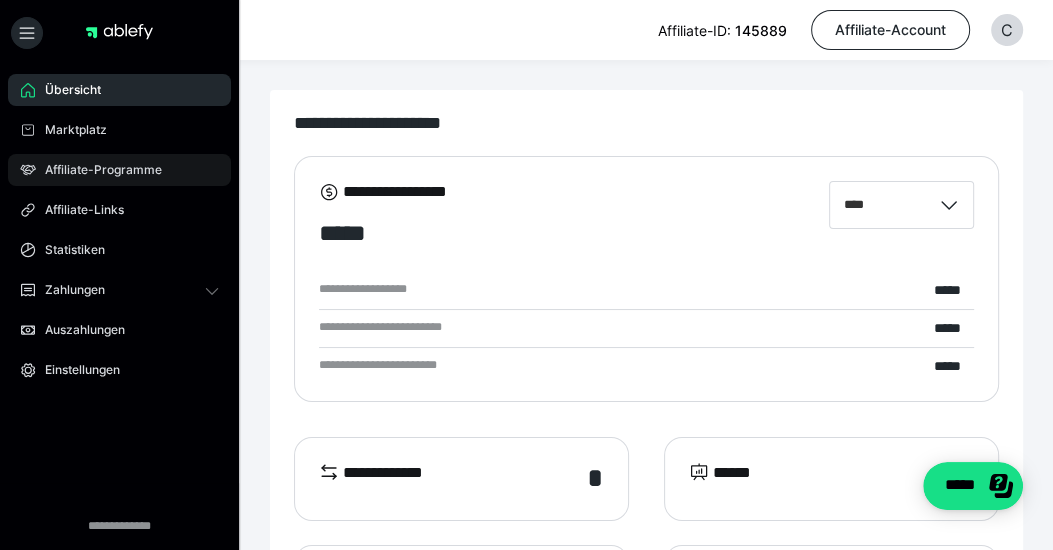 click on "Affiliate-Programme" at bounding box center (96, 170) 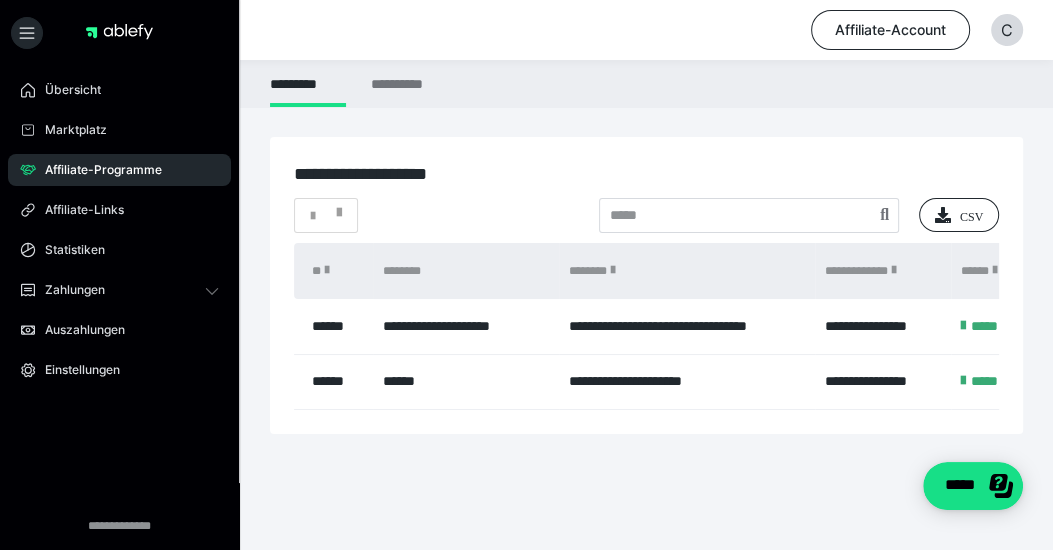 click on "**********" at bounding box center [687, 326] 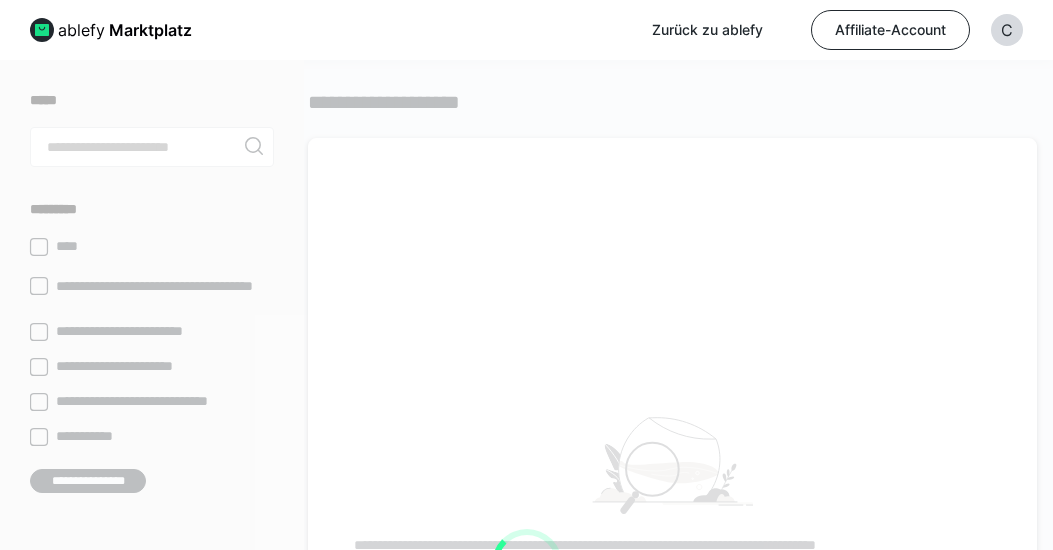 scroll, scrollTop: 0, scrollLeft: 0, axis: both 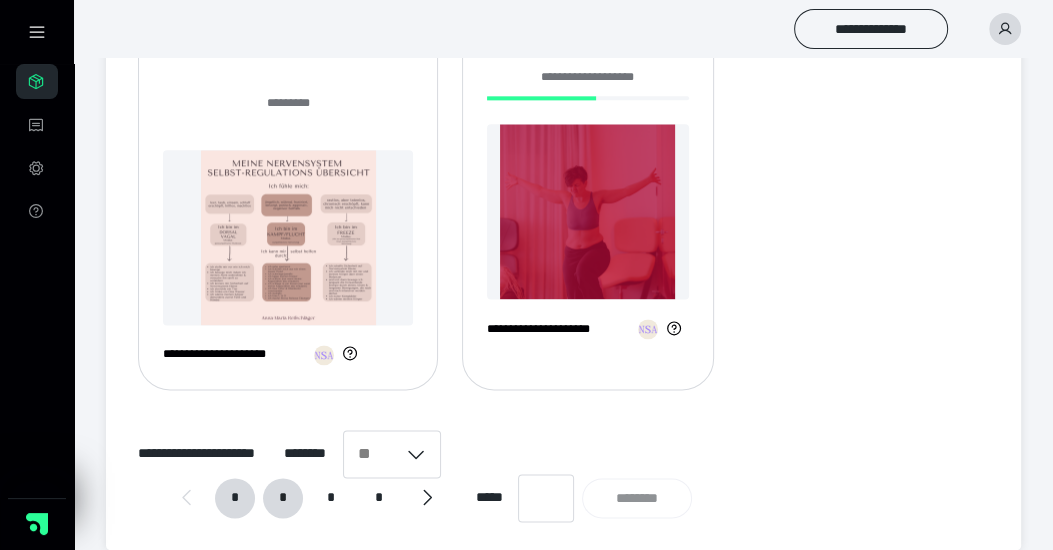 click on "*" at bounding box center (283, 498) 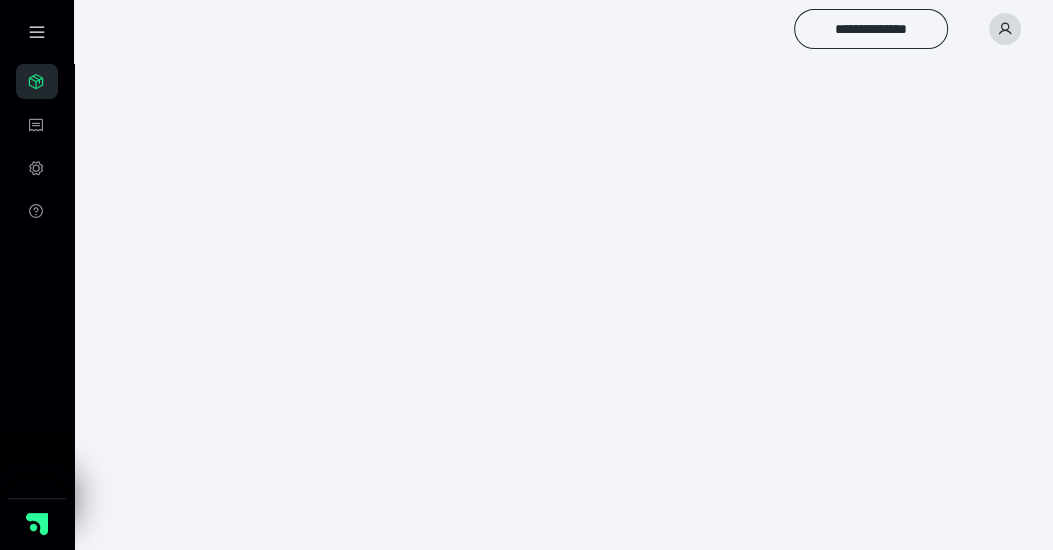 scroll, scrollTop: 0, scrollLeft: 0, axis: both 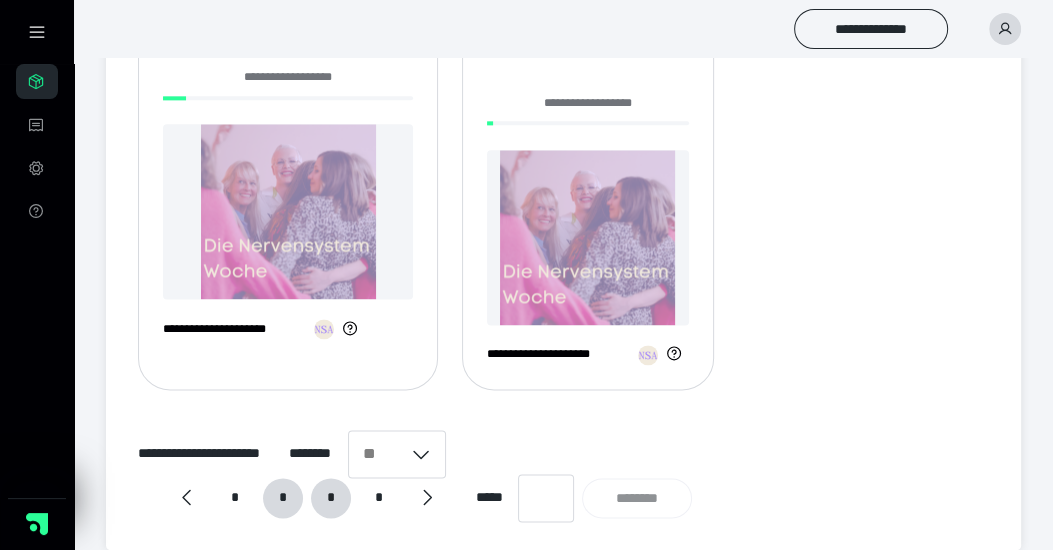 click on "*" at bounding box center (331, 498) 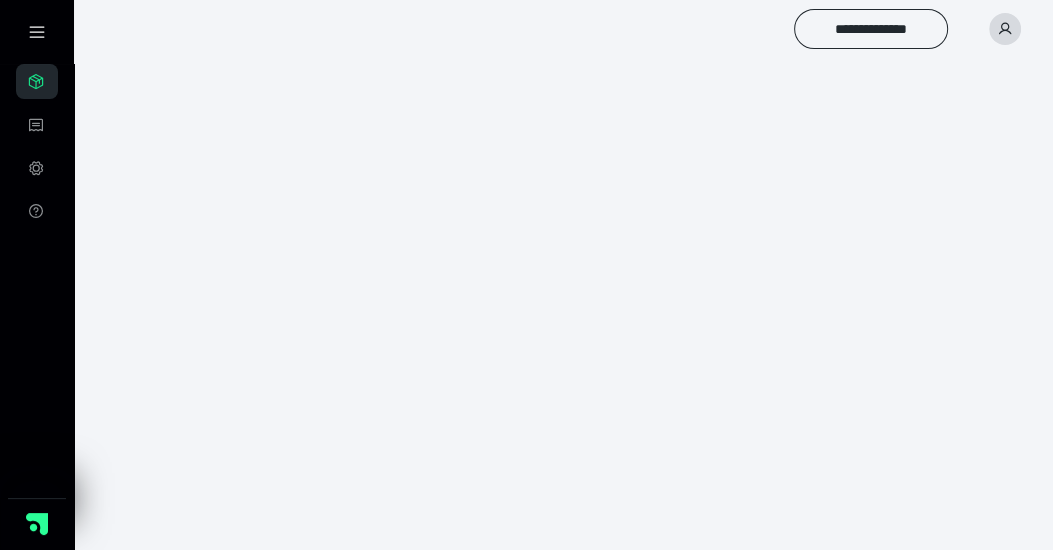 scroll, scrollTop: 0, scrollLeft: 0, axis: both 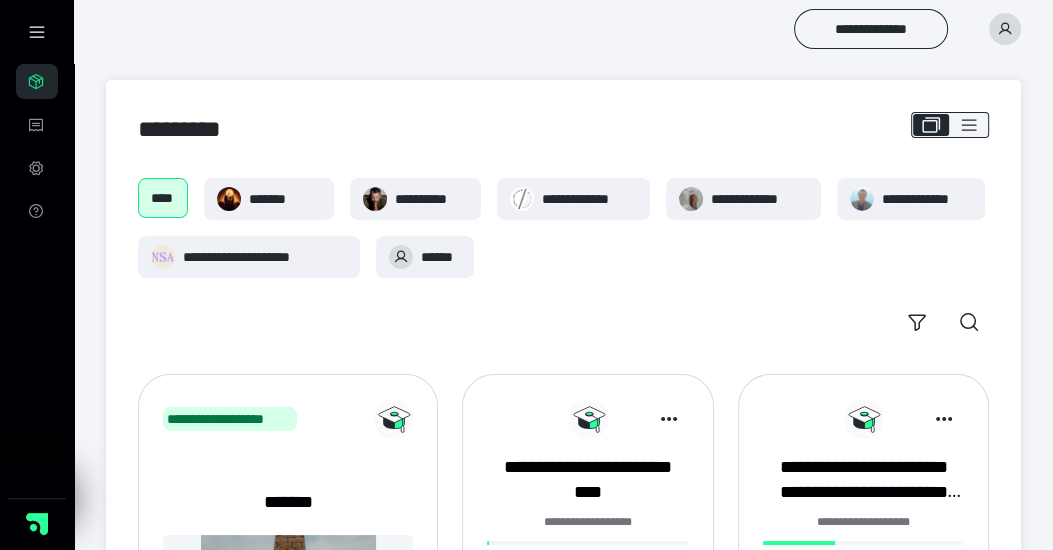 drag, startPoint x: 1052, startPoint y: 5, endPoint x: 1052, endPoint y: 148, distance: 143 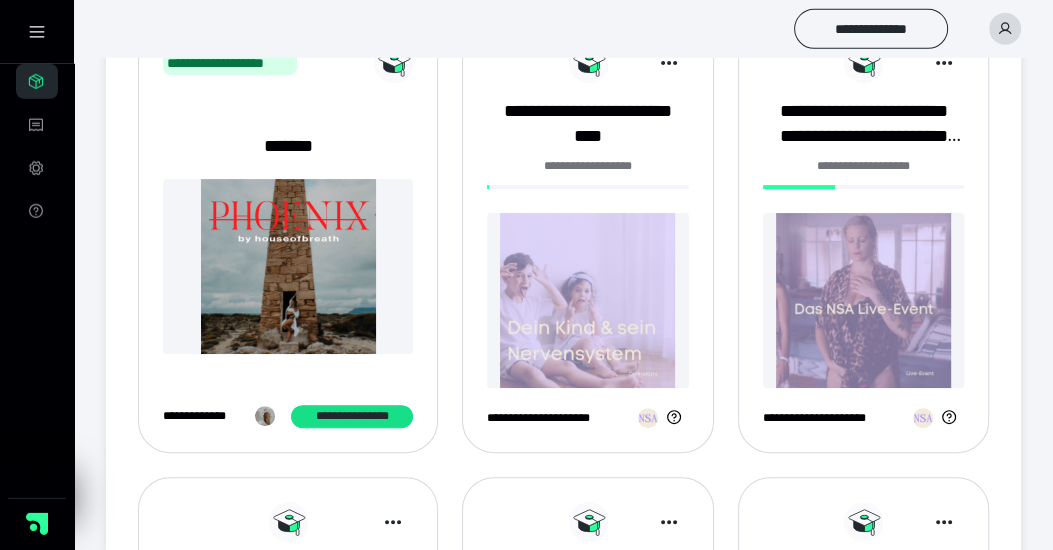 scroll, scrollTop: 358, scrollLeft: 0, axis: vertical 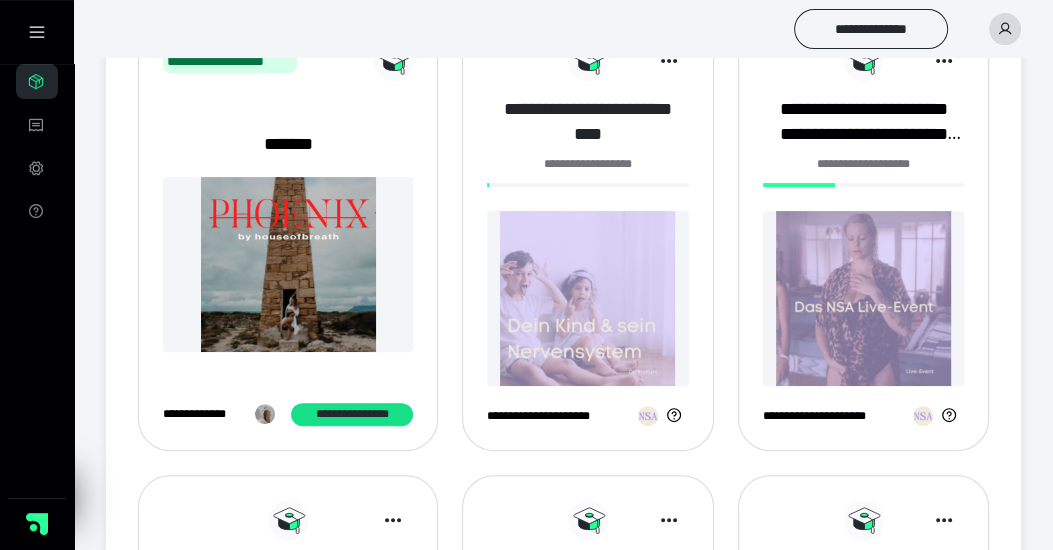 click on "**********" at bounding box center [588, 122] 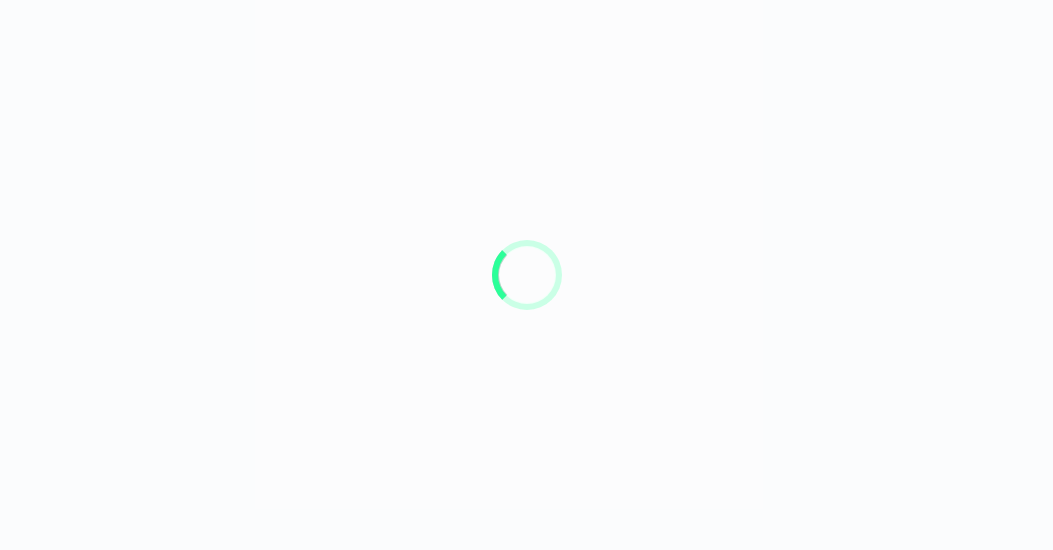 scroll, scrollTop: 0, scrollLeft: 0, axis: both 